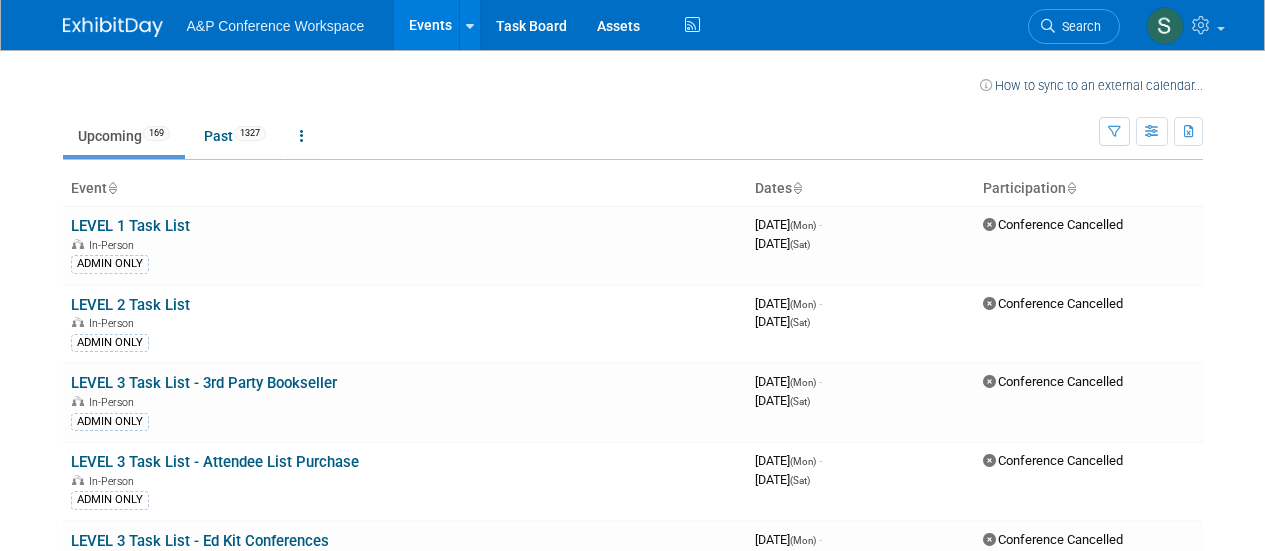 scroll, scrollTop: 0, scrollLeft: 0, axis: both 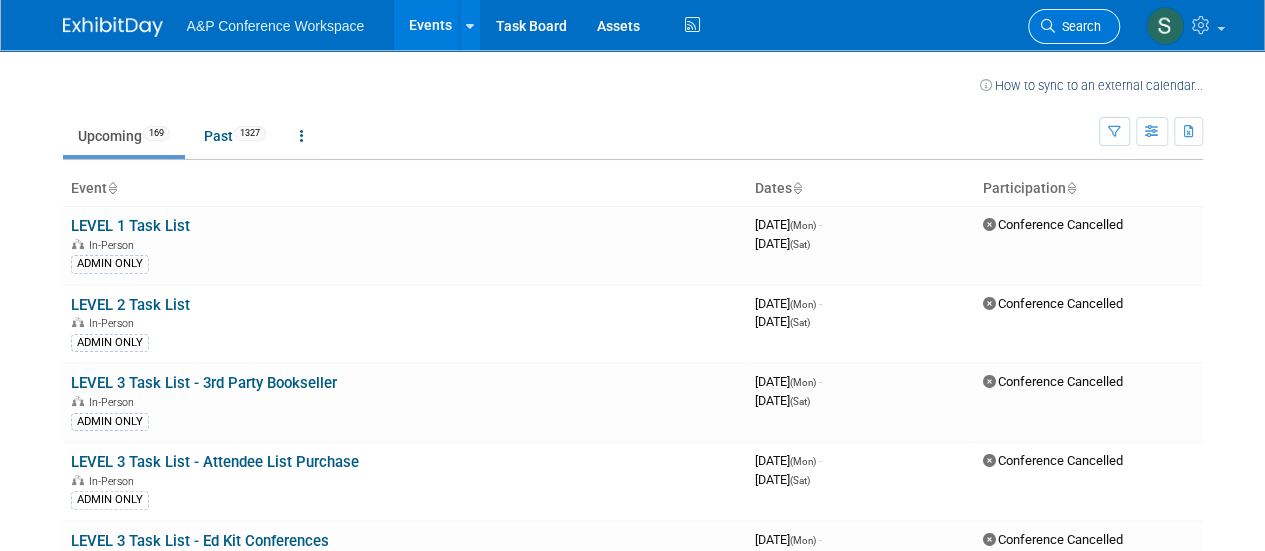 click on "Search" at bounding box center (1078, 26) 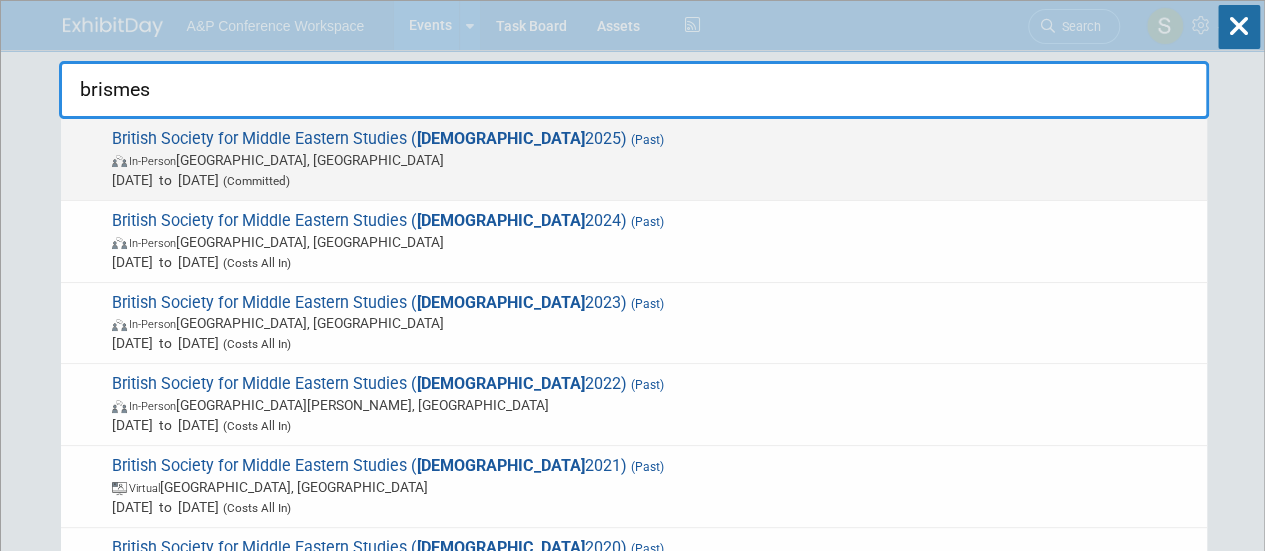 type on "brismes" 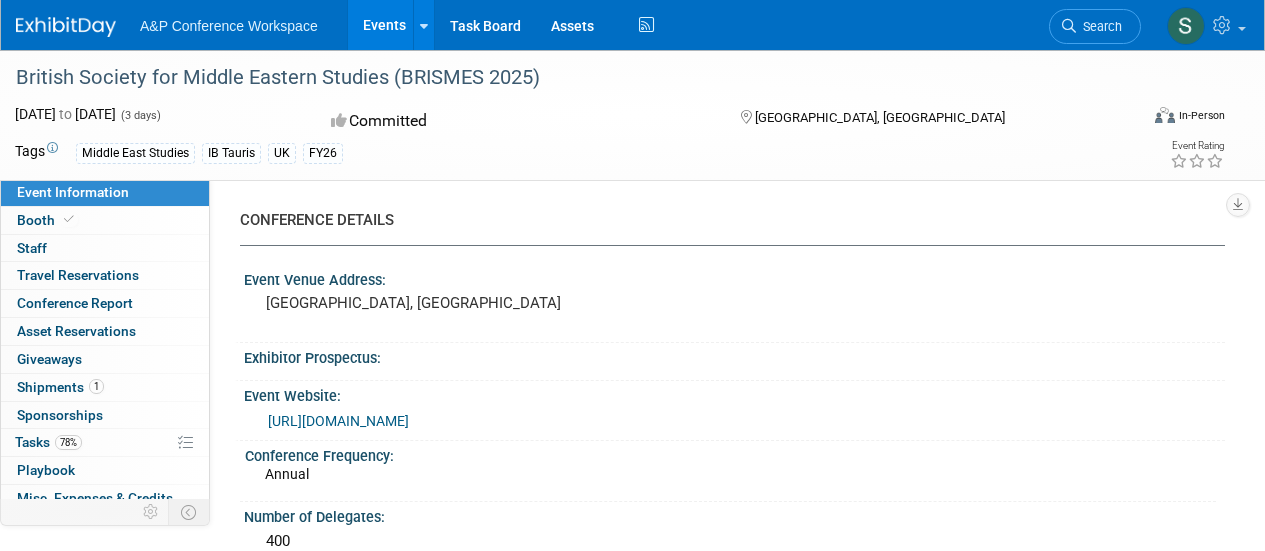 scroll, scrollTop: 0, scrollLeft: 0, axis: both 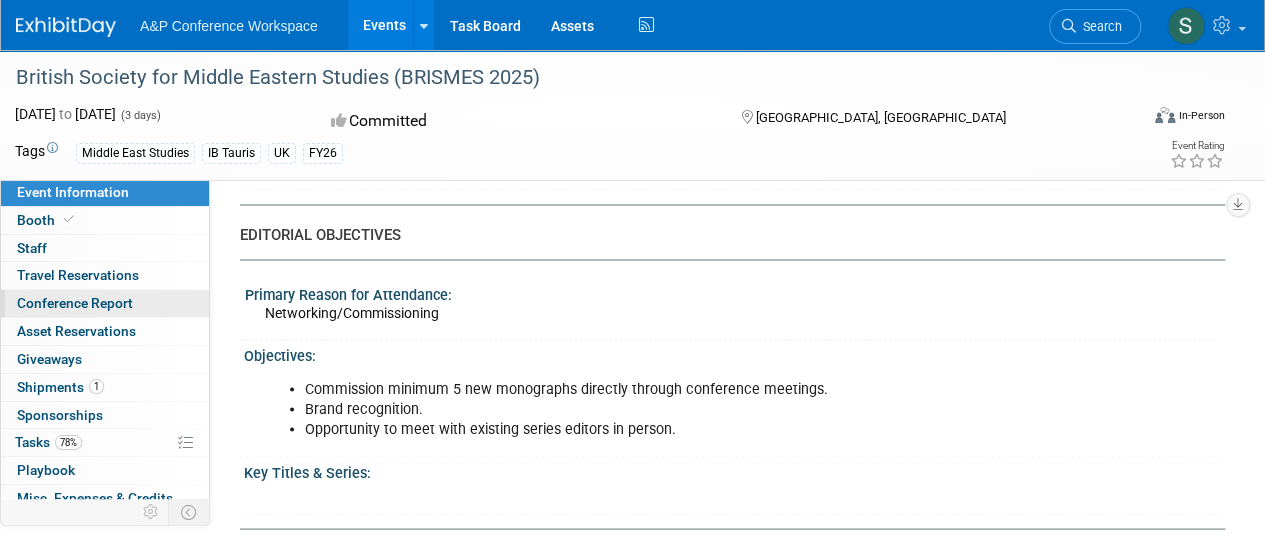 click on "Conference Report" at bounding box center [105, 303] 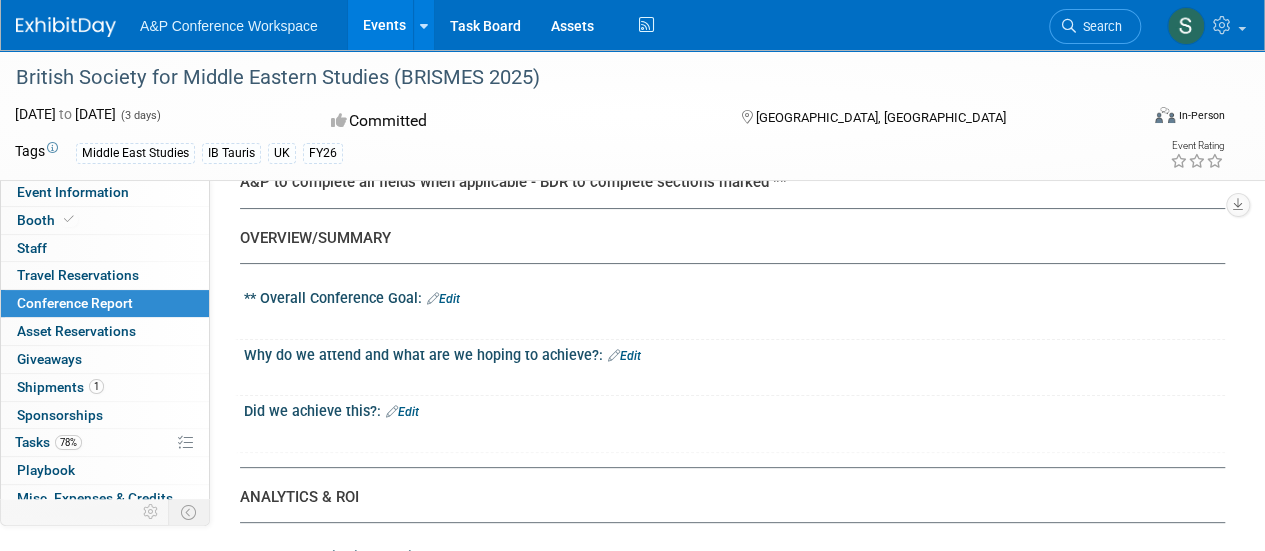 scroll, scrollTop: 100, scrollLeft: 0, axis: vertical 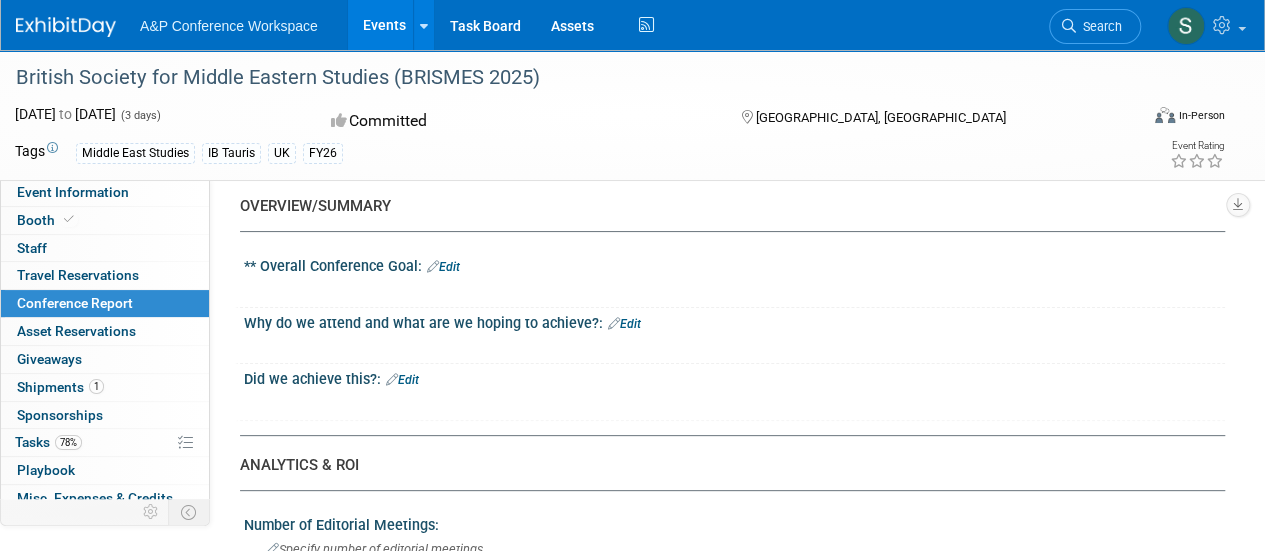 click at bounding box center (614, 323) 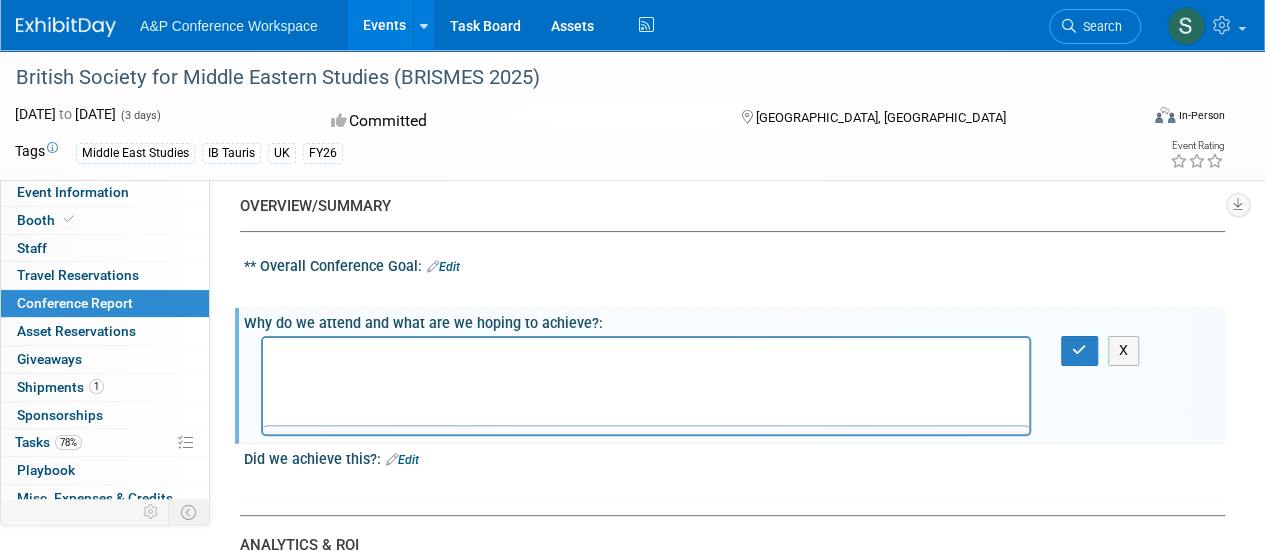 scroll, scrollTop: 0, scrollLeft: 0, axis: both 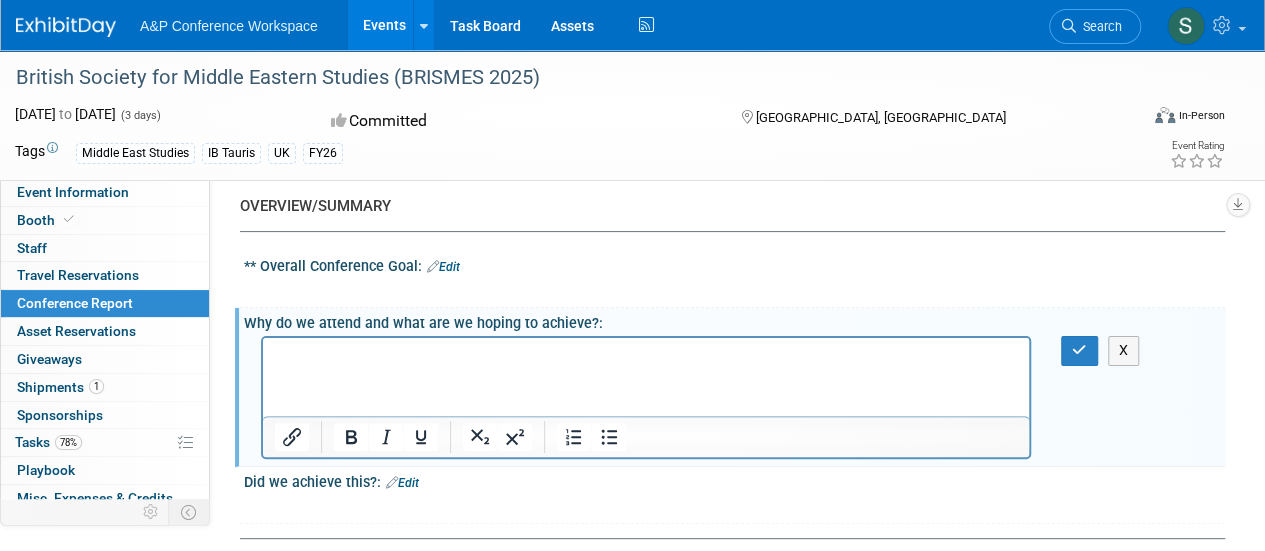type 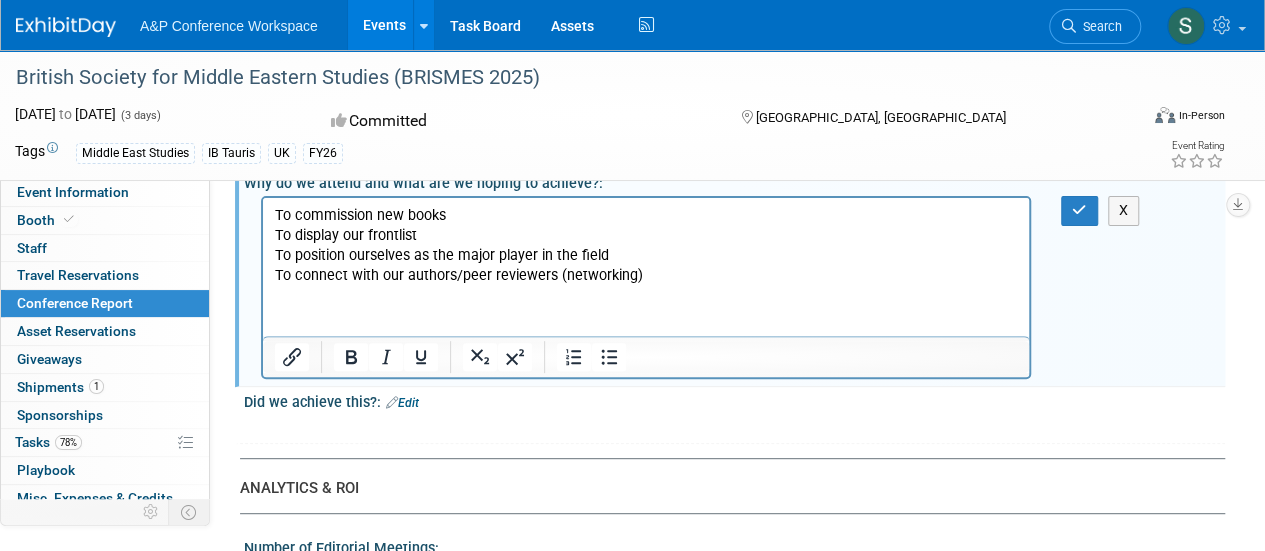 scroll, scrollTop: 300, scrollLeft: 0, axis: vertical 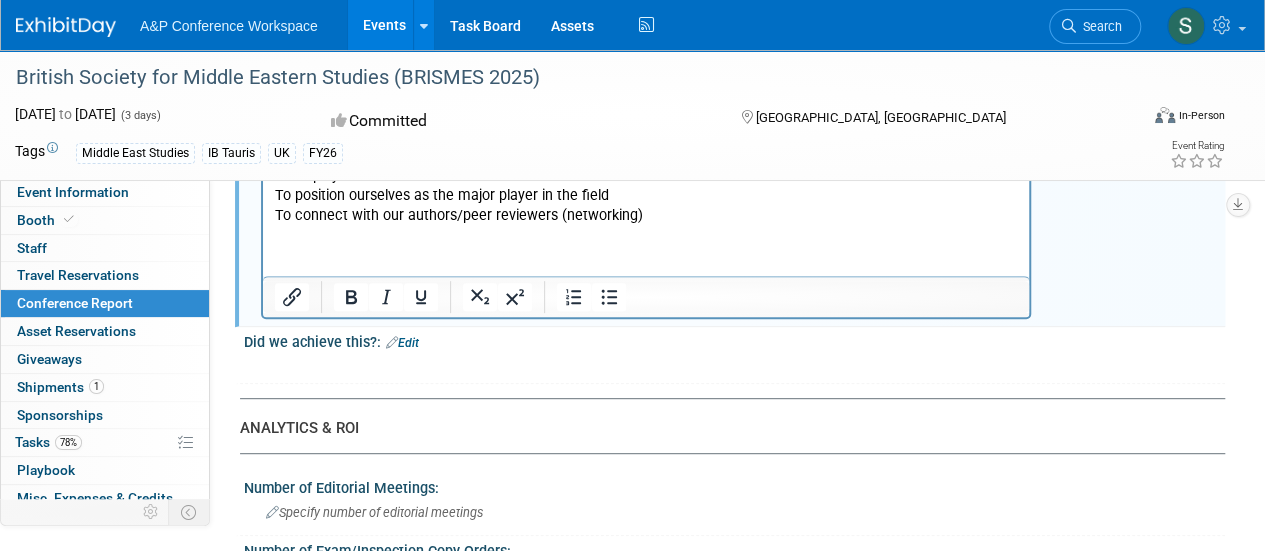 click on "Edit" at bounding box center [402, 343] 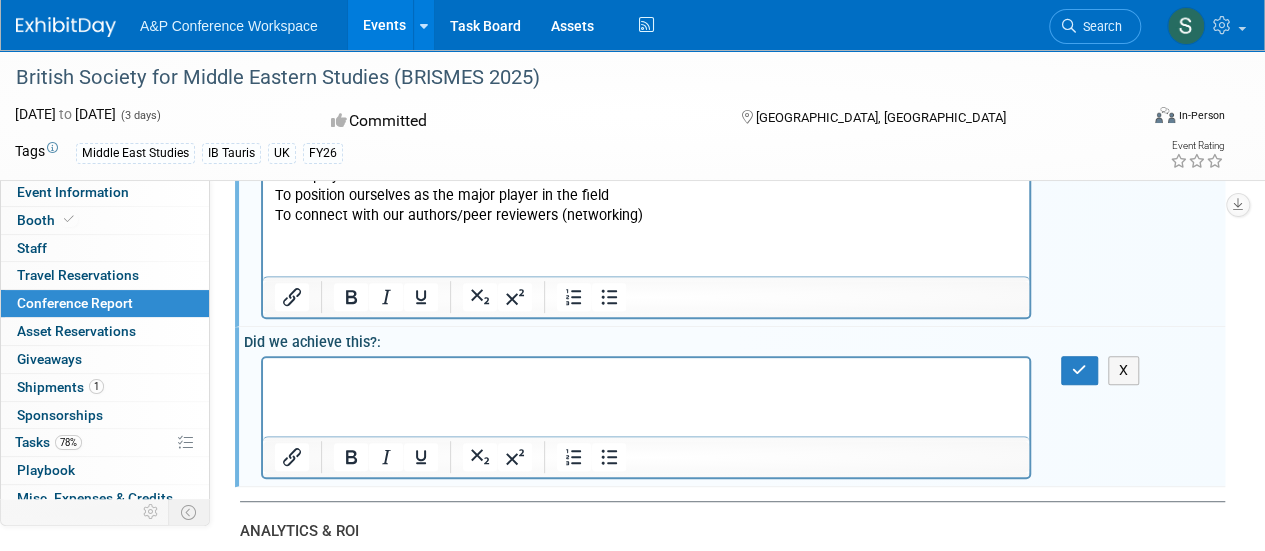 scroll, scrollTop: 0, scrollLeft: 0, axis: both 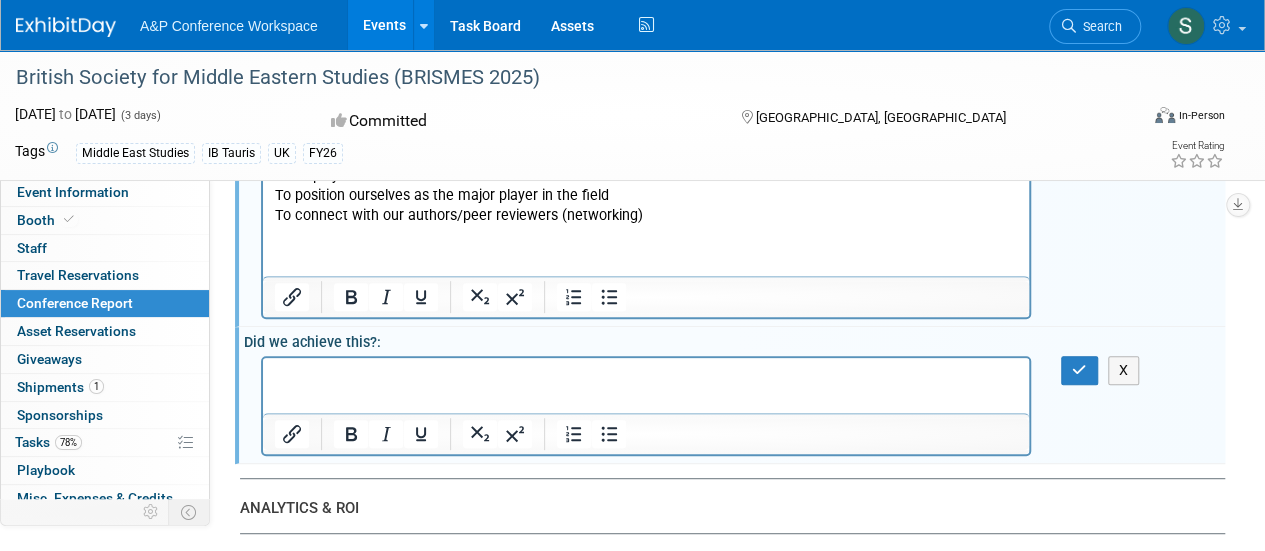 type 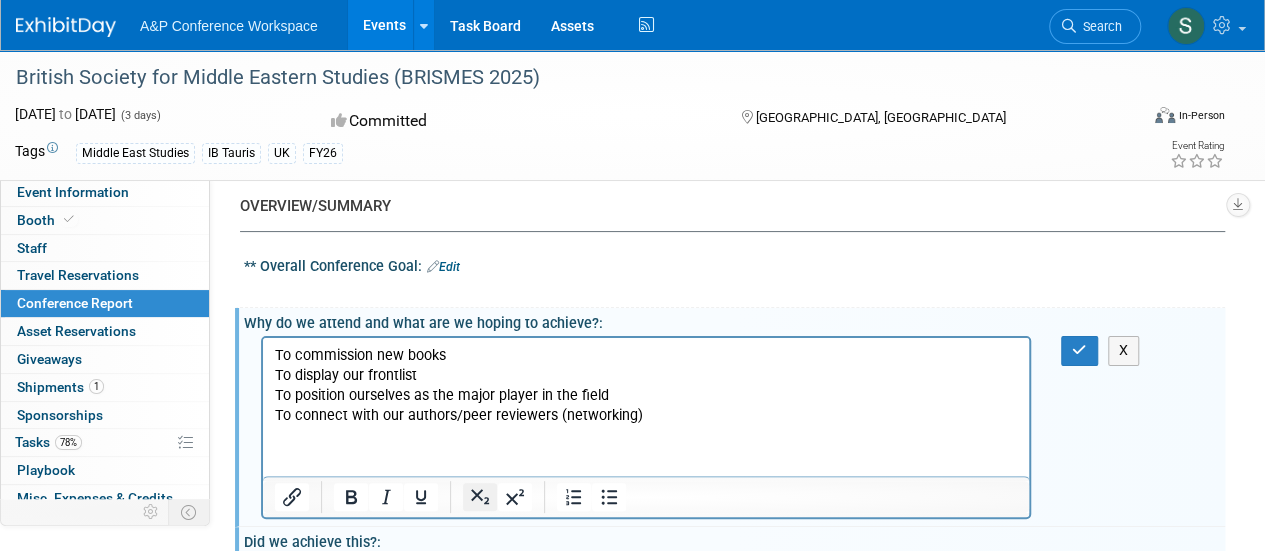 scroll, scrollTop: 100, scrollLeft: 0, axis: vertical 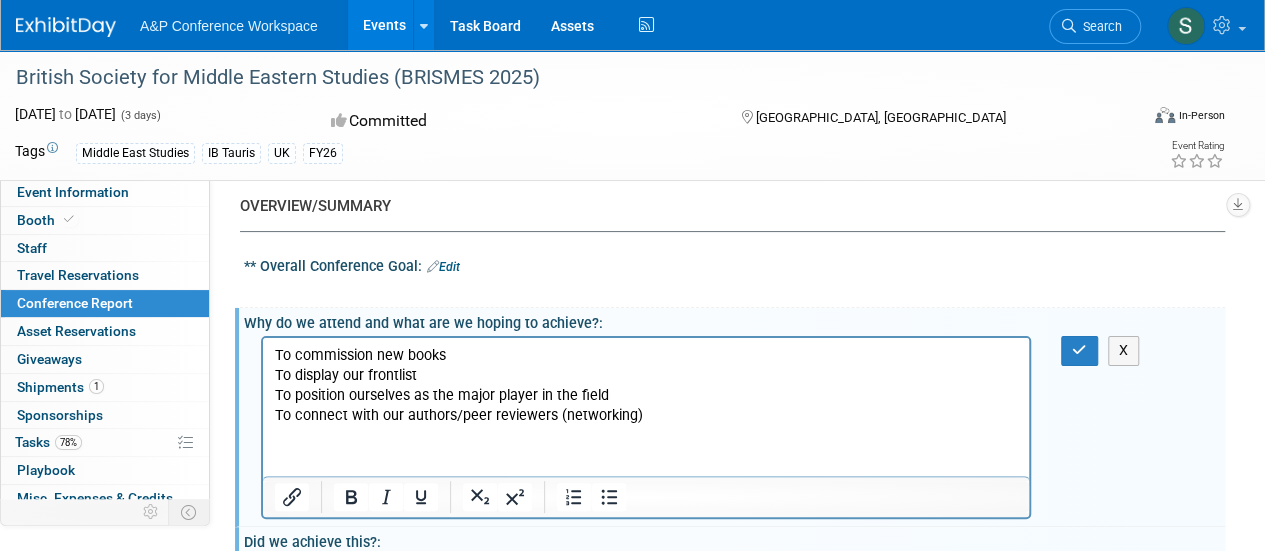 click on "To connect with our authors/peer reviewers (networking)" at bounding box center [646, 416] 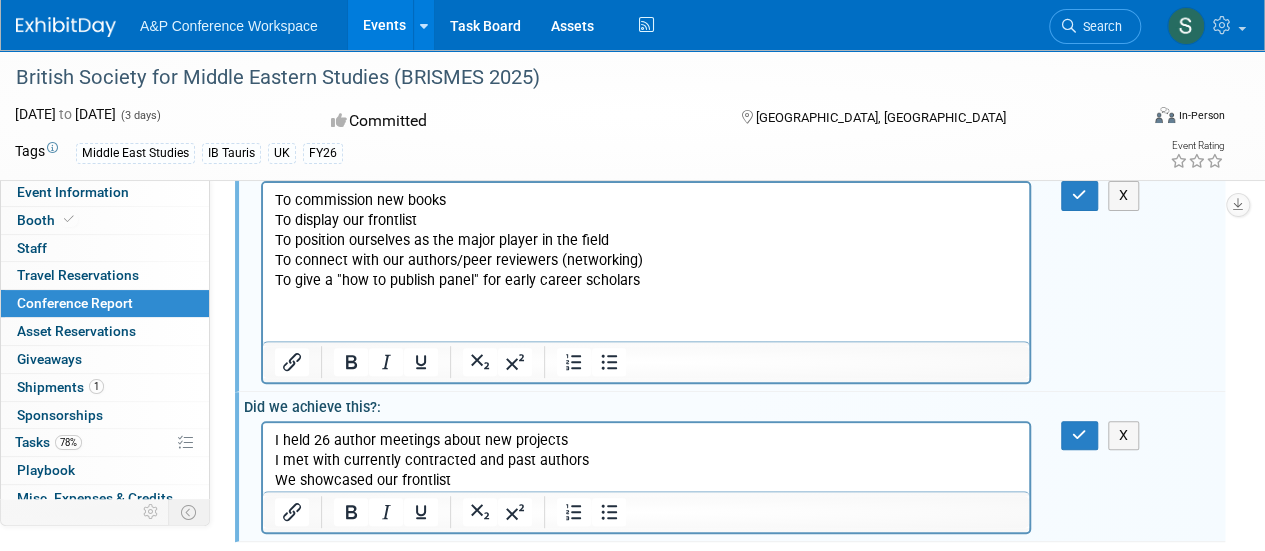 scroll, scrollTop: 300, scrollLeft: 0, axis: vertical 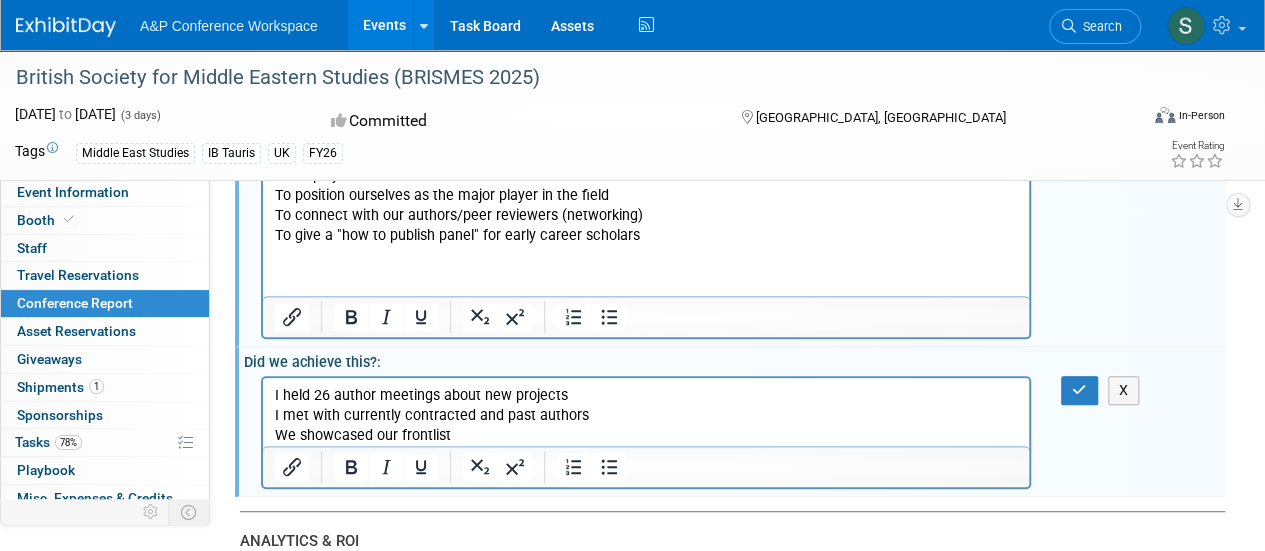 click on "We showcased our frontlist" at bounding box center (646, 435) 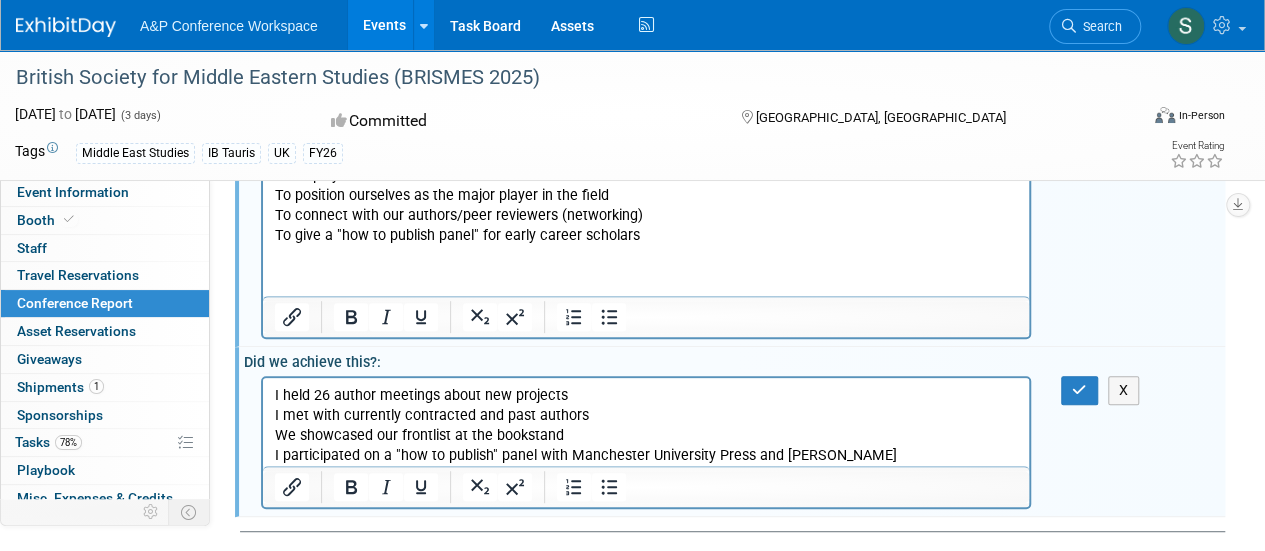 click on "I participated on a "how to publish" panel with Manchester University Press and Lynne Rienner" at bounding box center [646, 455] 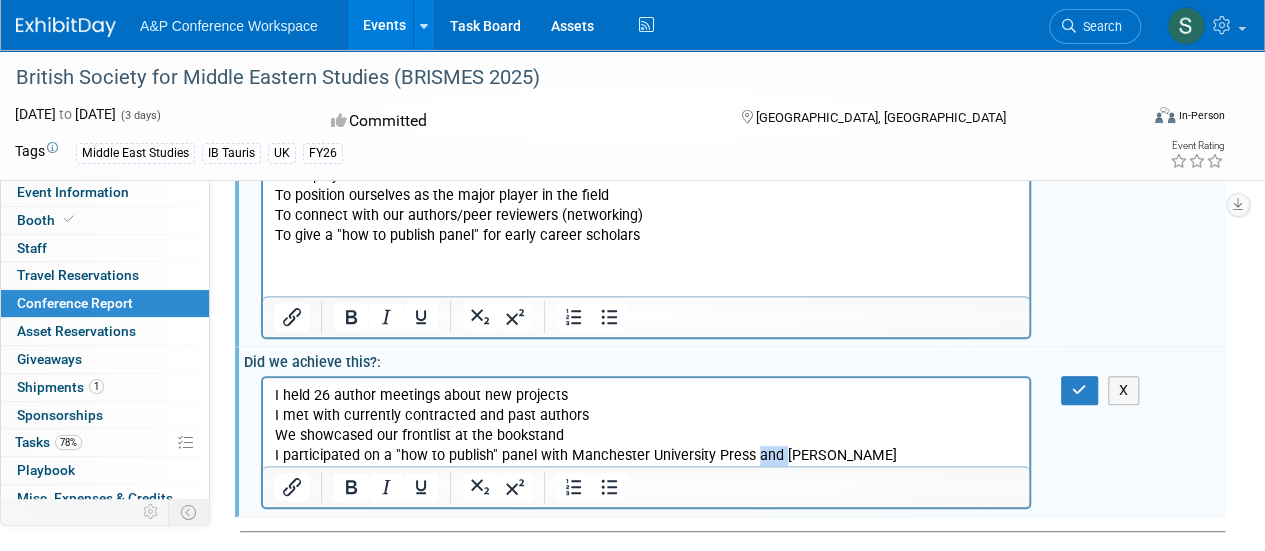 click on "I participated on a "how to publish" panel with Manchester University Press and Lynne Rienner" at bounding box center (646, 455) 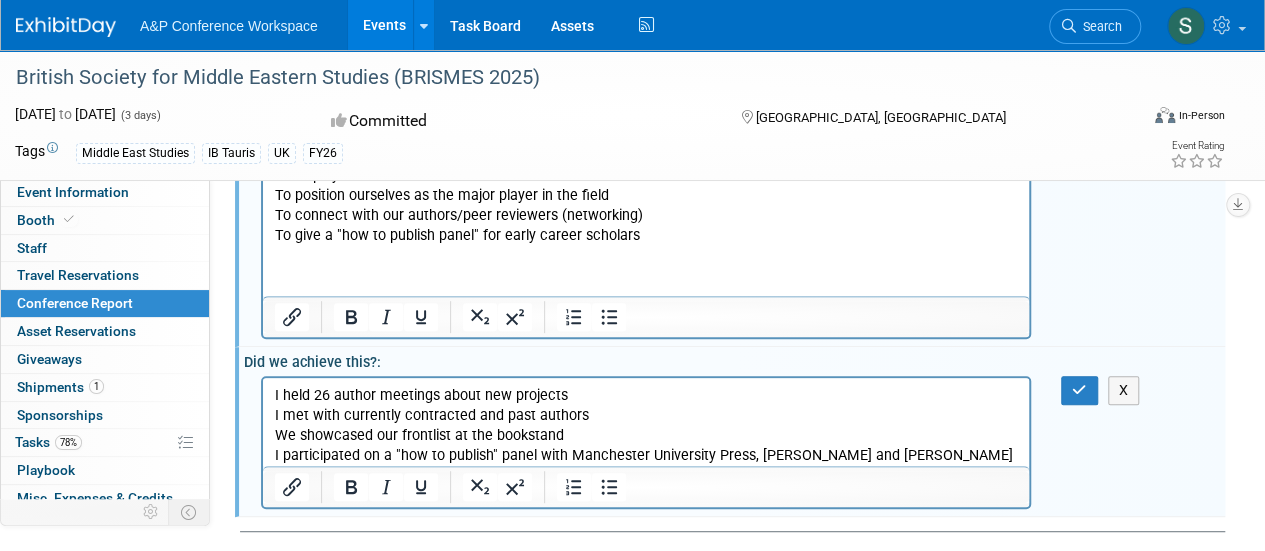 scroll, scrollTop: 500, scrollLeft: 0, axis: vertical 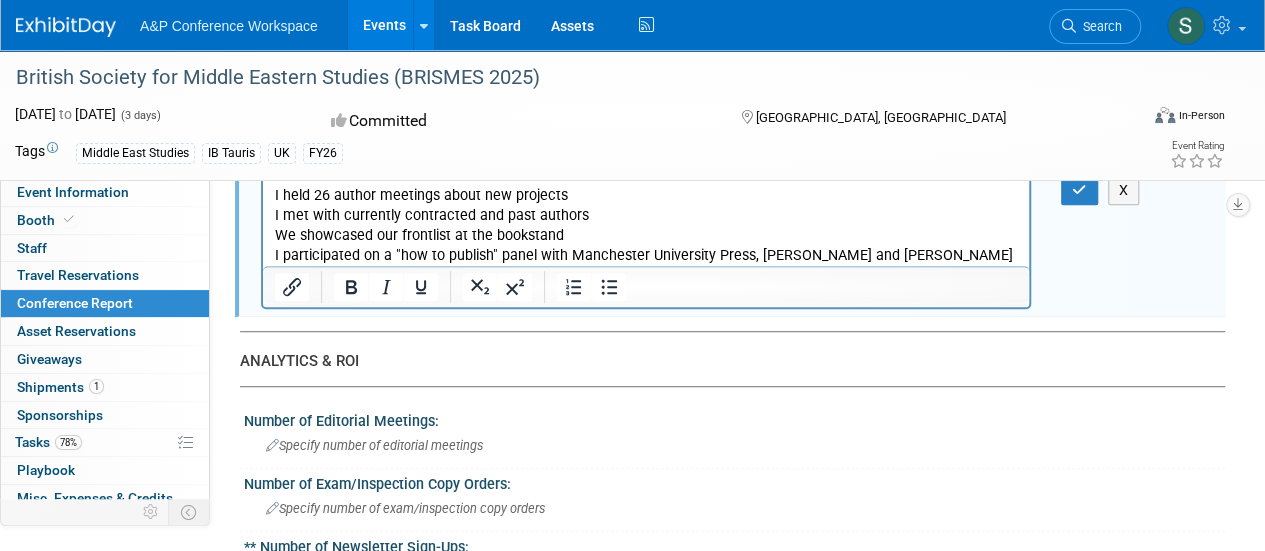 click on "I participated on a "how to publish" panel with Manchester University Press, Taylor and Francis and Lynne Rienner" at bounding box center [646, 265] 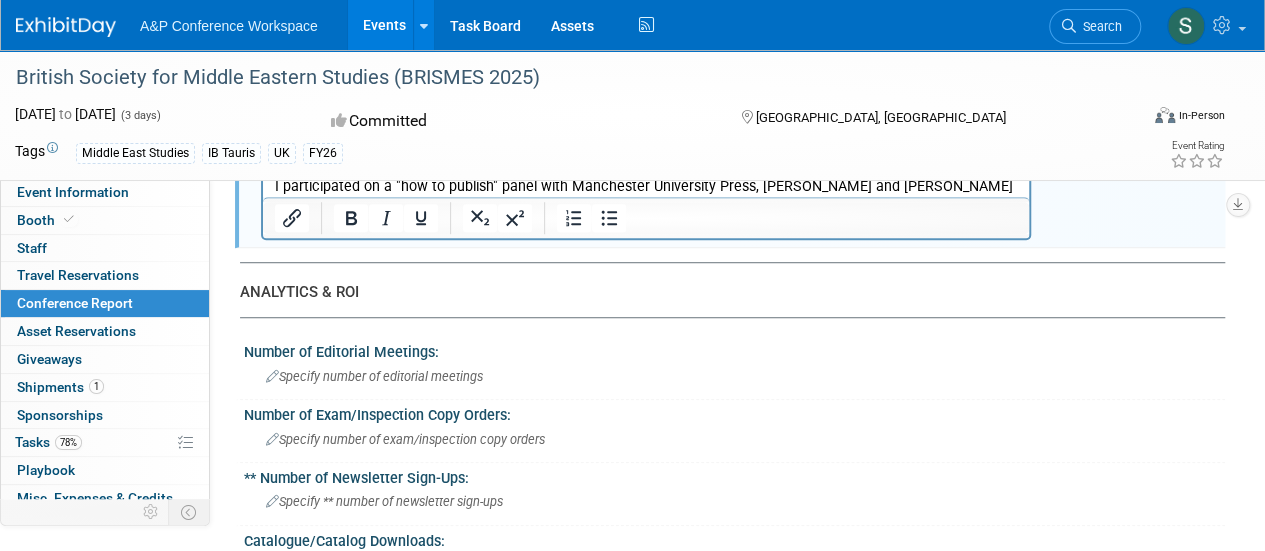 scroll, scrollTop: 600, scrollLeft: 0, axis: vertical 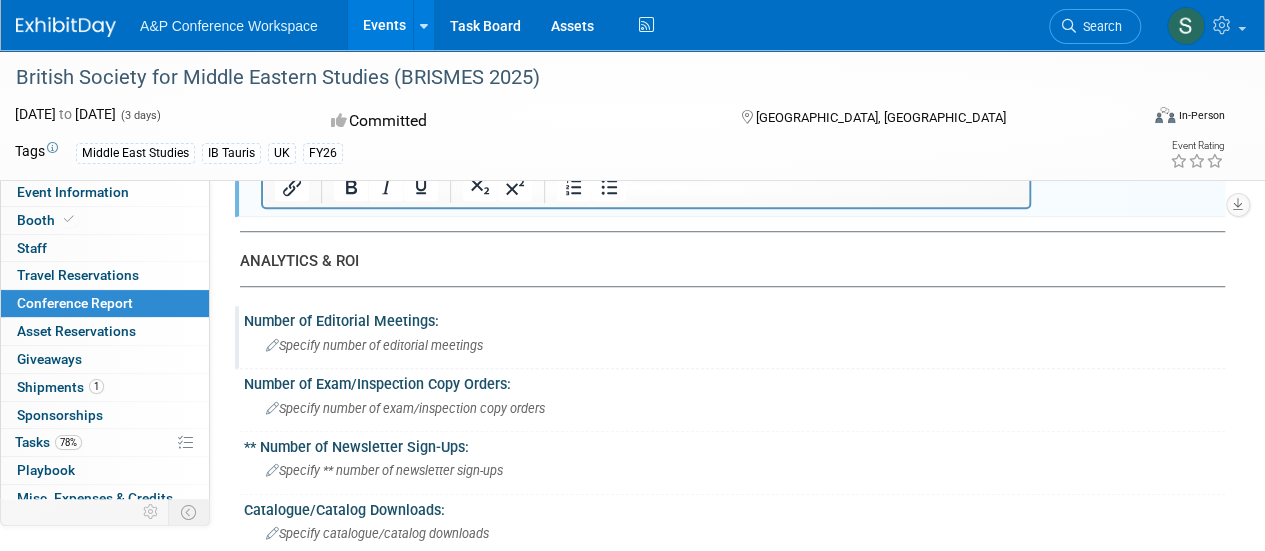click on "Specify number of editorial meetings" at bounding box center [374, 345] 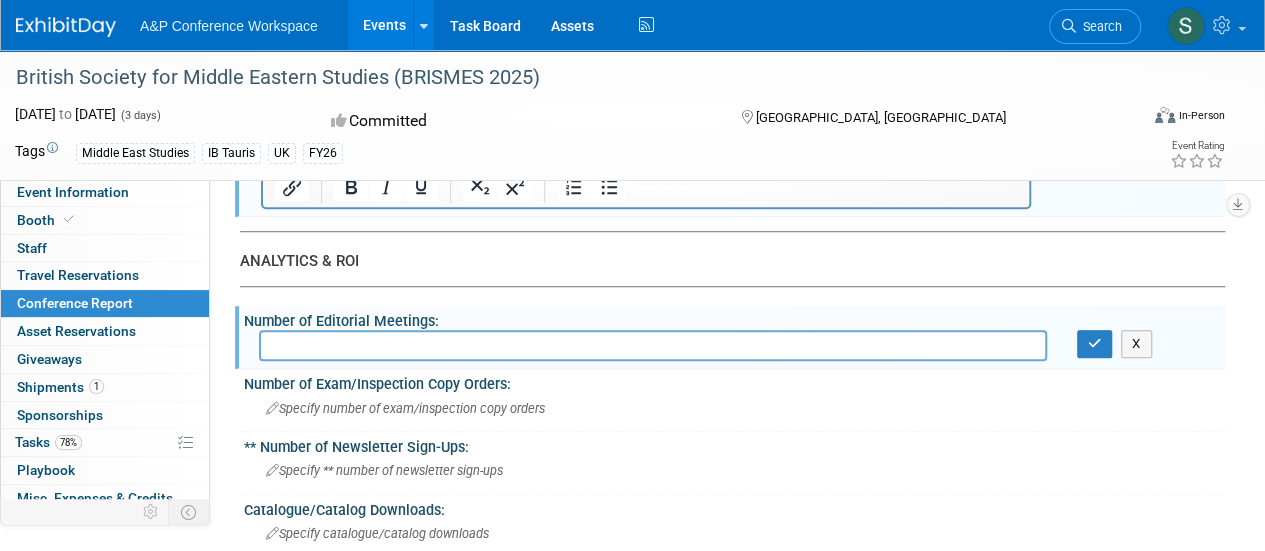 click at bounding box center (653, 345) 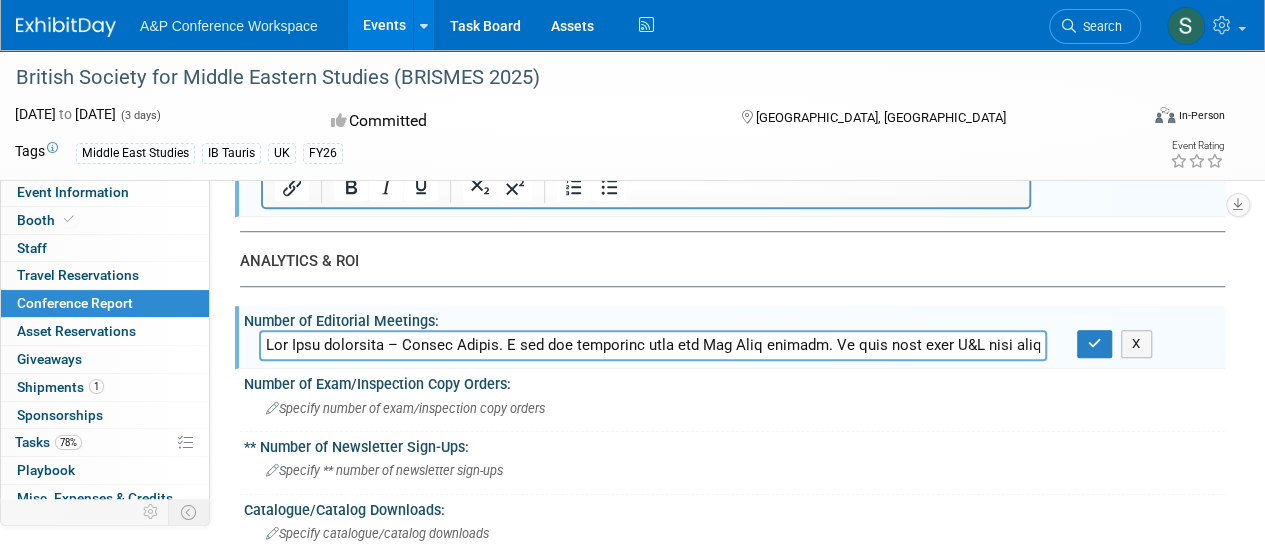 scroll, scrollTop: 0, scrollLeft: 9048, axis: horizontal 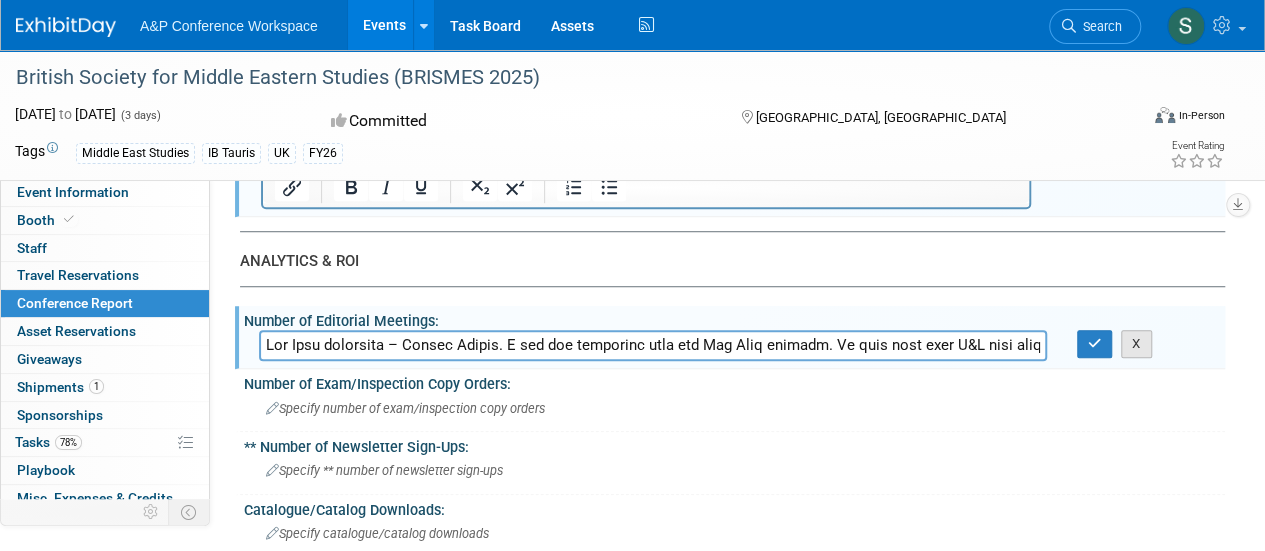 type on "Aga Khan librarian – Wassem Farooq. I met the librarian from the Aga Khan library. He says that with T&F they have a special deal where he can buy the print book and get the eBook at 50% off – it is his preference to have both. I said I would put him in touch with somebody from Sales/Bloomsbury Collections as he’s tried to contact us in the past. AKU is mainly interested in Islamic Studies and Islamic history/civilisation. This is his profile: https://www.iis.ac.uk/our-people/waseem-farooq/ and his email is Waseem.farooq@aku.edu    Eirik Kvindesland is Postdoctoral Associate Member at University of Oxford. He just finished his PhD and is shopping around for a publisher, but I think his preference is for a university press. The book traces the Gulf’s Jewish communities over a period of 50 years. His next project will be a post-doc on the Jewish history of Iran. I asked if he thinks a handbook on Jewish communities in the Middle East would be worthwhile but he said Stanford by Lior Sternfeld and Michelle Cam..." 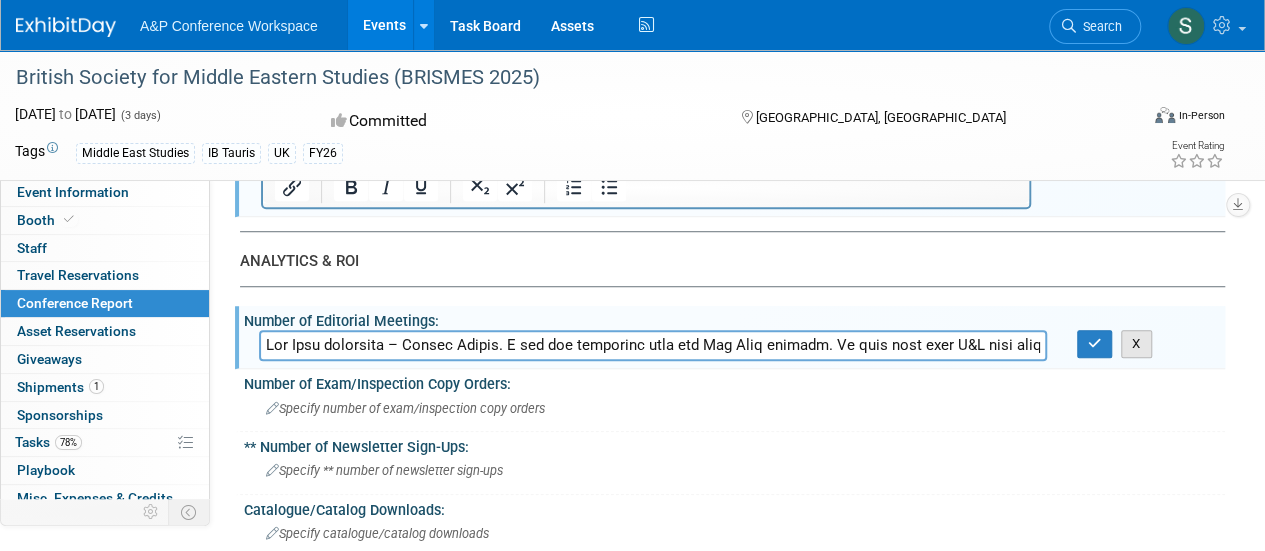 click on "X" at bounding box center [1136, 344] 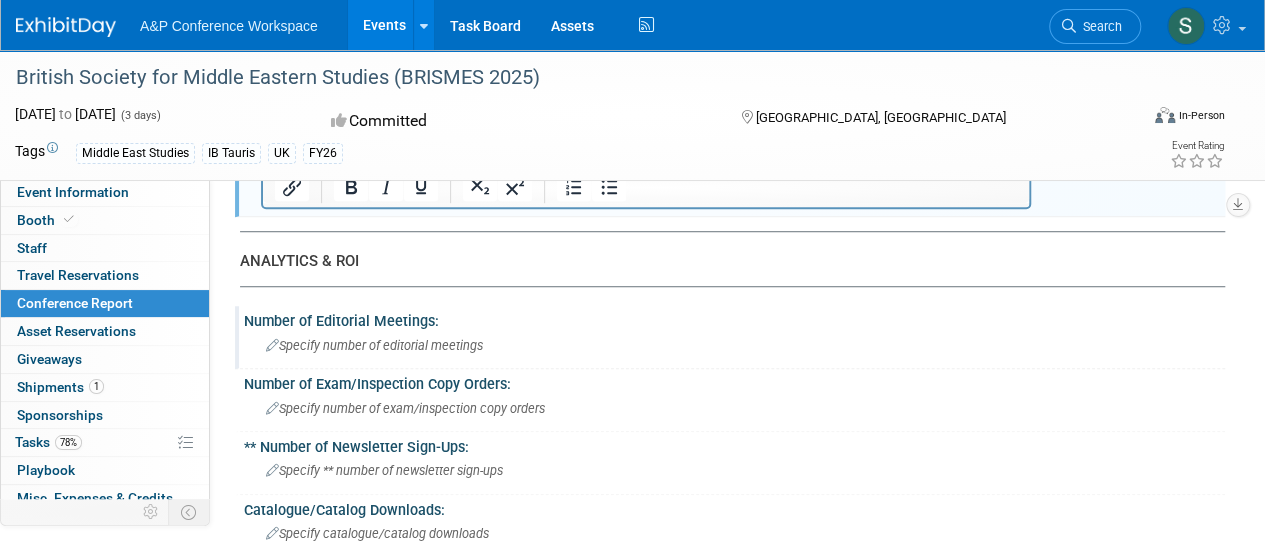 click on "Specify number of editorial meetings" at bounding box center (374, 345) 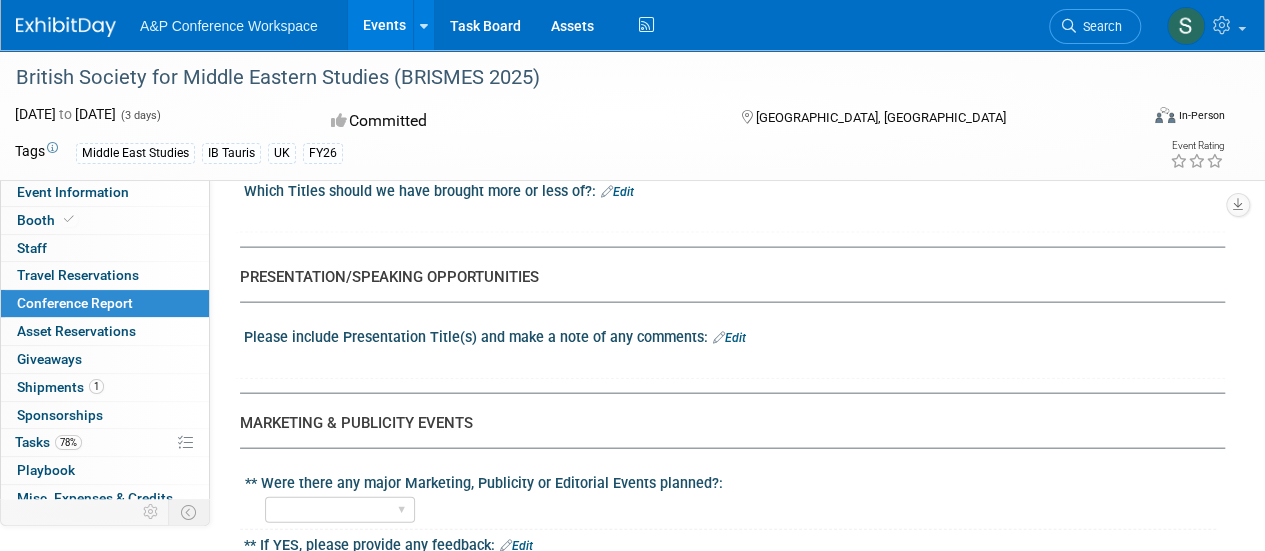 scroll, scrollTop: 2100, scrollLeft: 0, axis: vertical 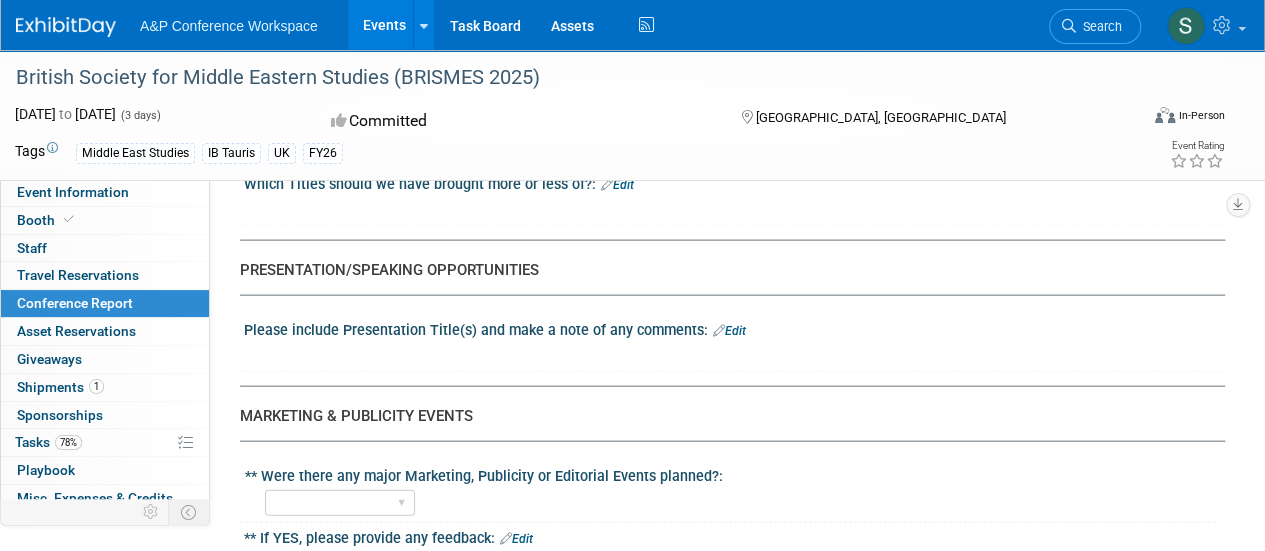 type on "26" 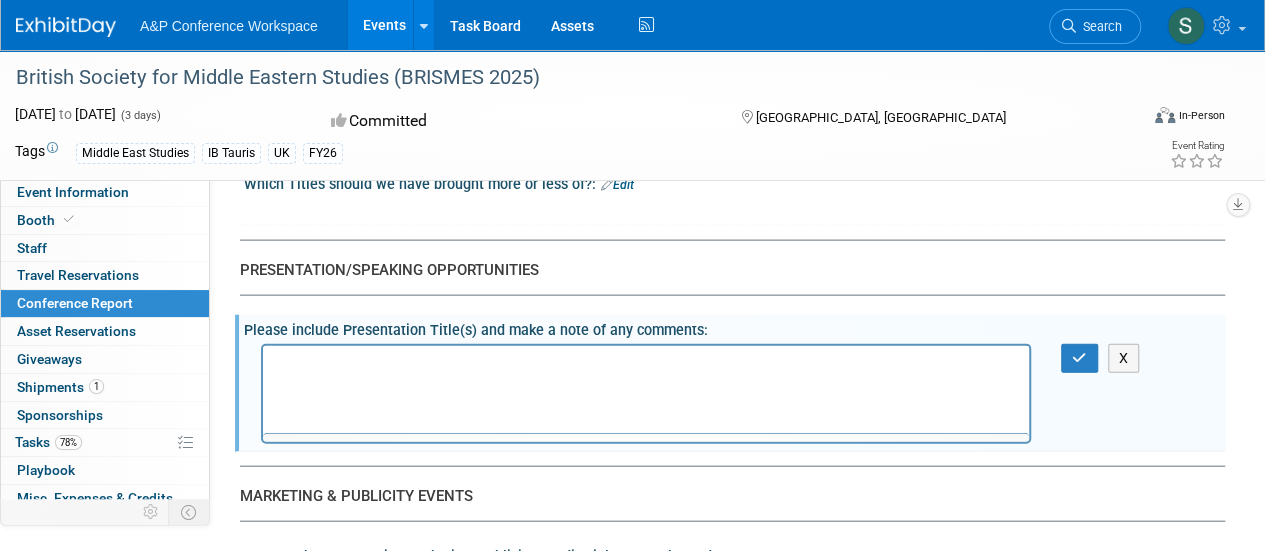 scroll, scrollTop: 0, scrollLeft: 0, axis: both 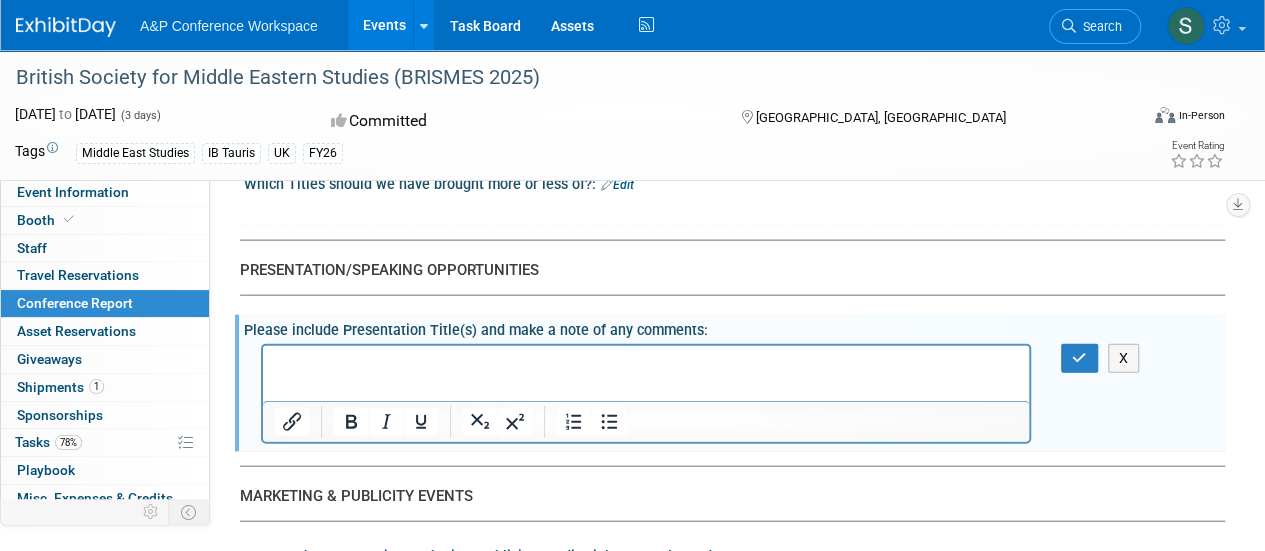type 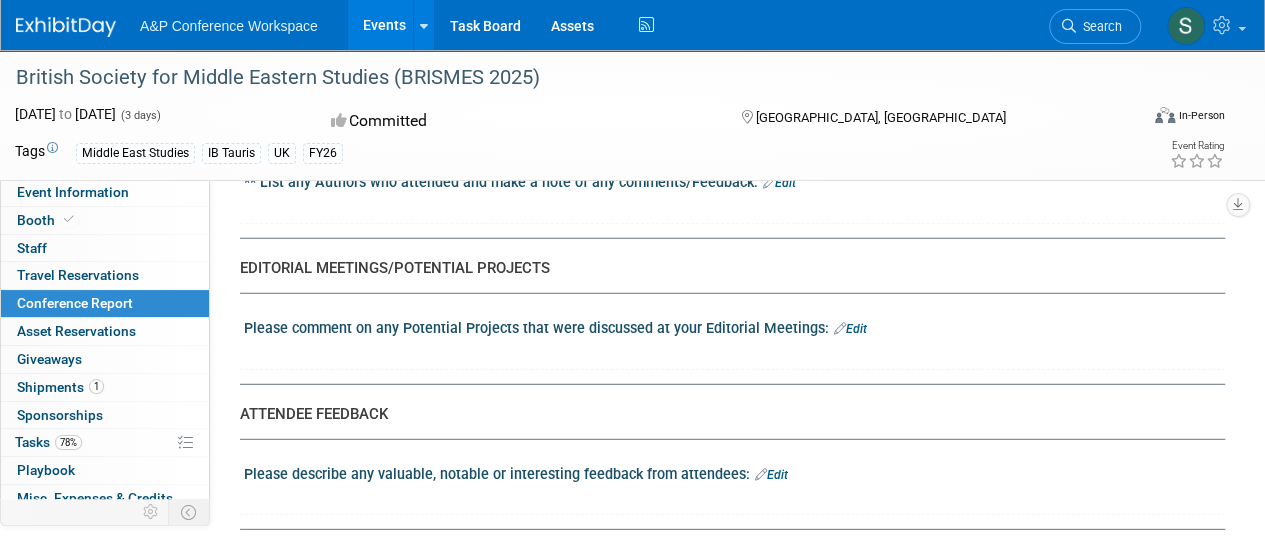 scroll, scrollTop: 2600, scrollLeft: 0, axis: vertical 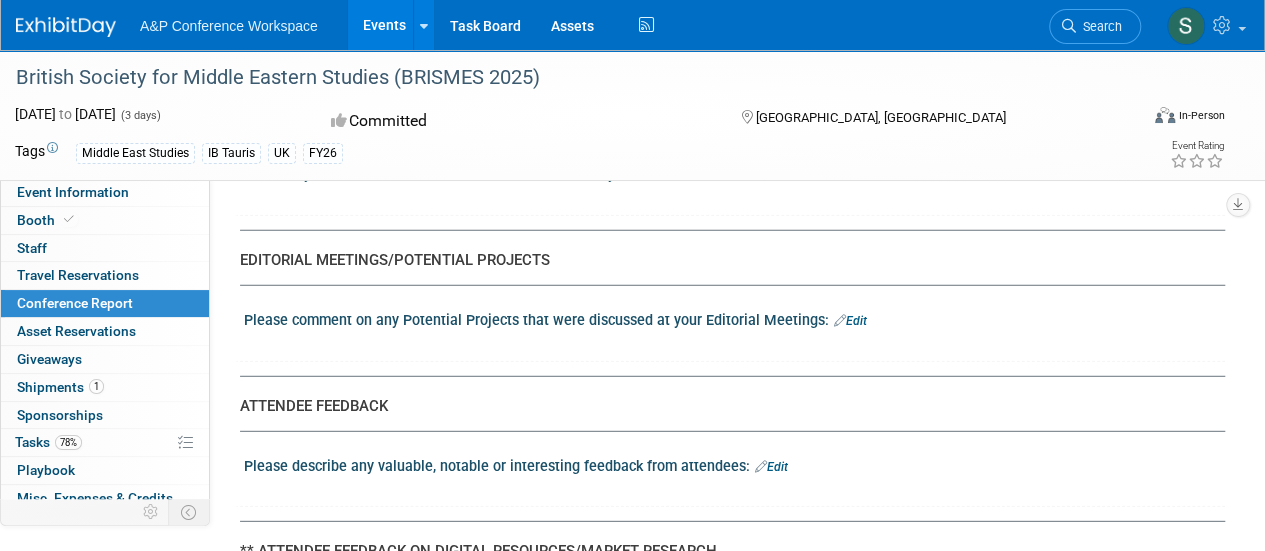 click on "Edit" at bounding box center [850, 321] 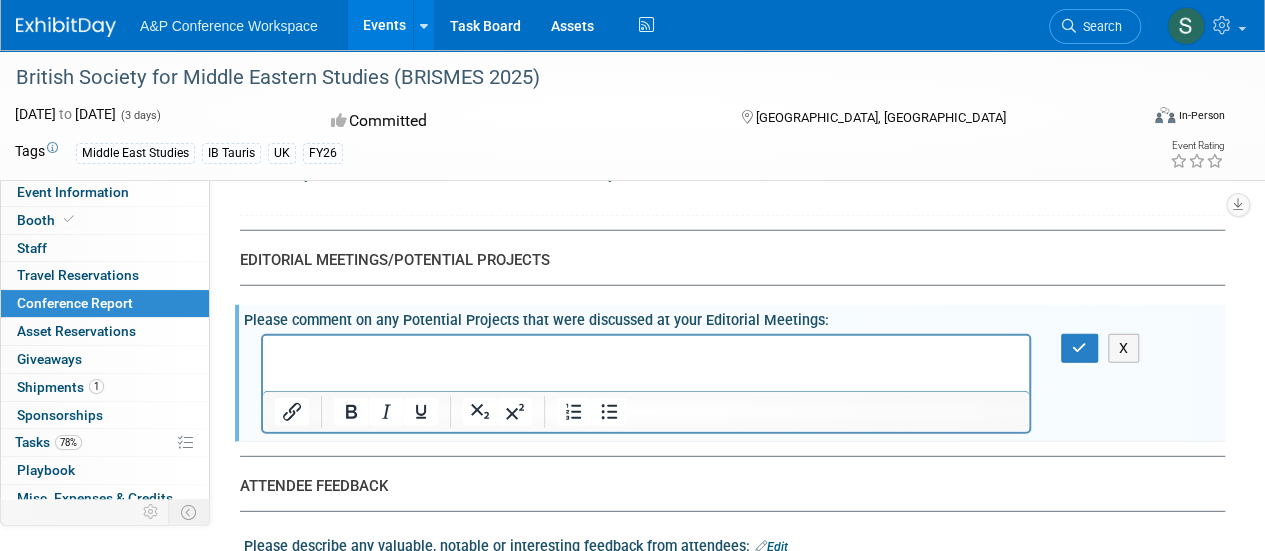 scroll, scrollTop: 0, scrollLeft: 0, axis: both 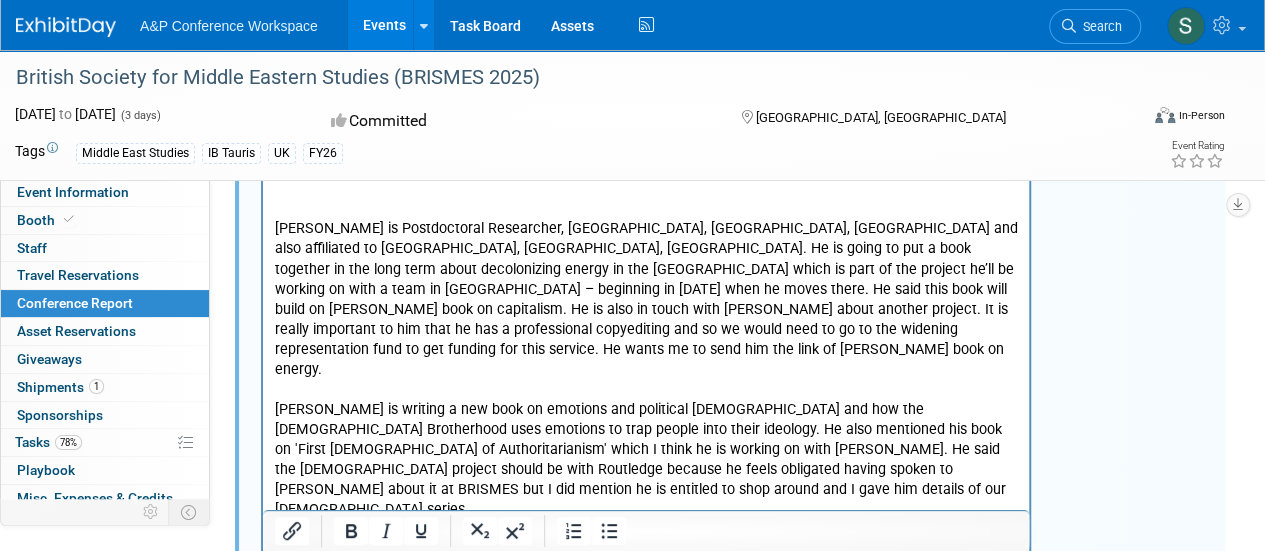 click at bounding box center (646, 631) 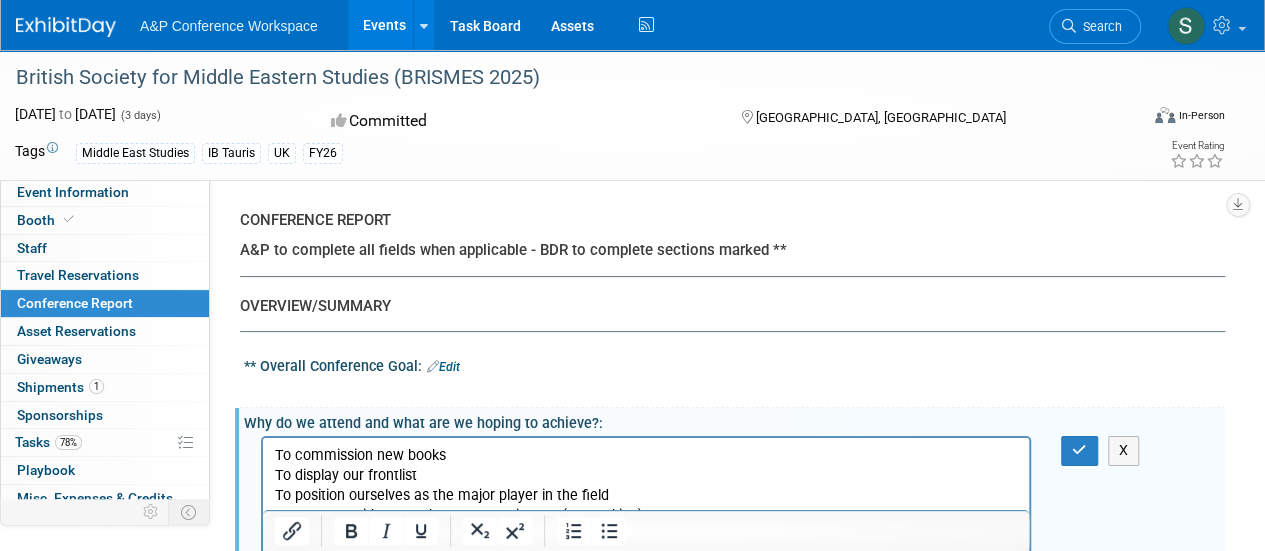 scroll, scrollTop: 100, scrollLeft: 0, axis: vertical 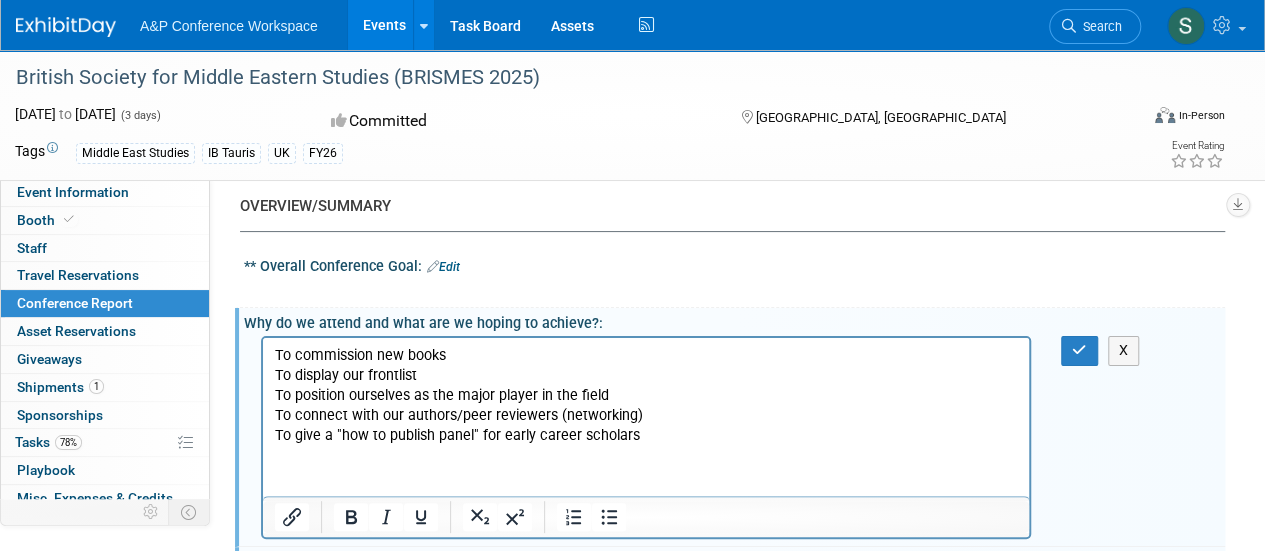 click on "To position ourselves as the major player in the field" at bounding box center (646, 396) 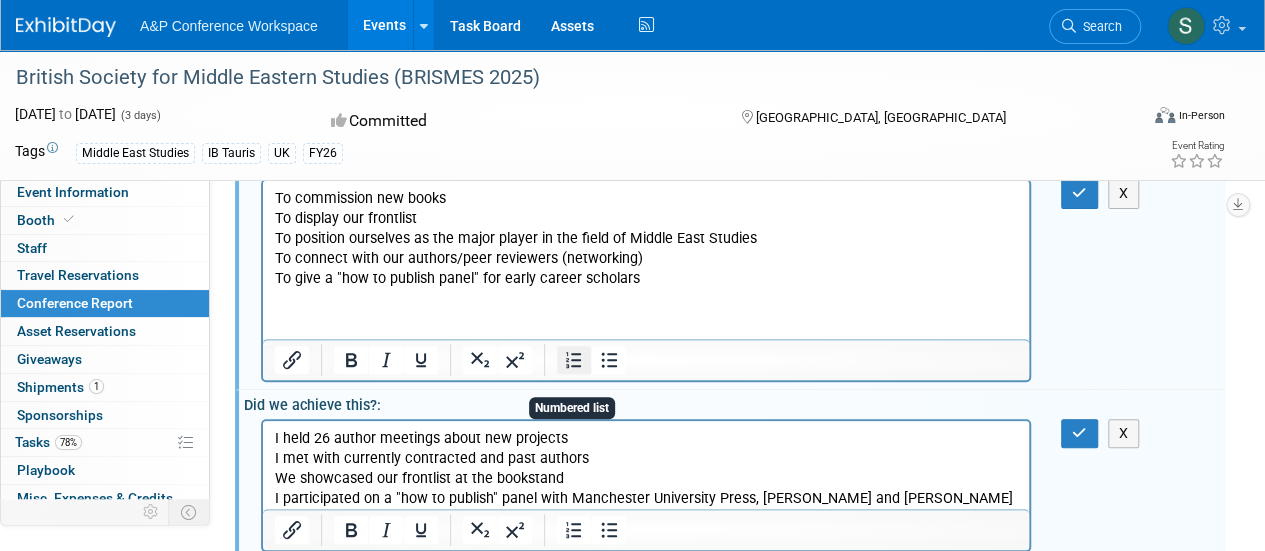 scroll, scrollTop: 300, scrollLeft: 0, axis: vertical 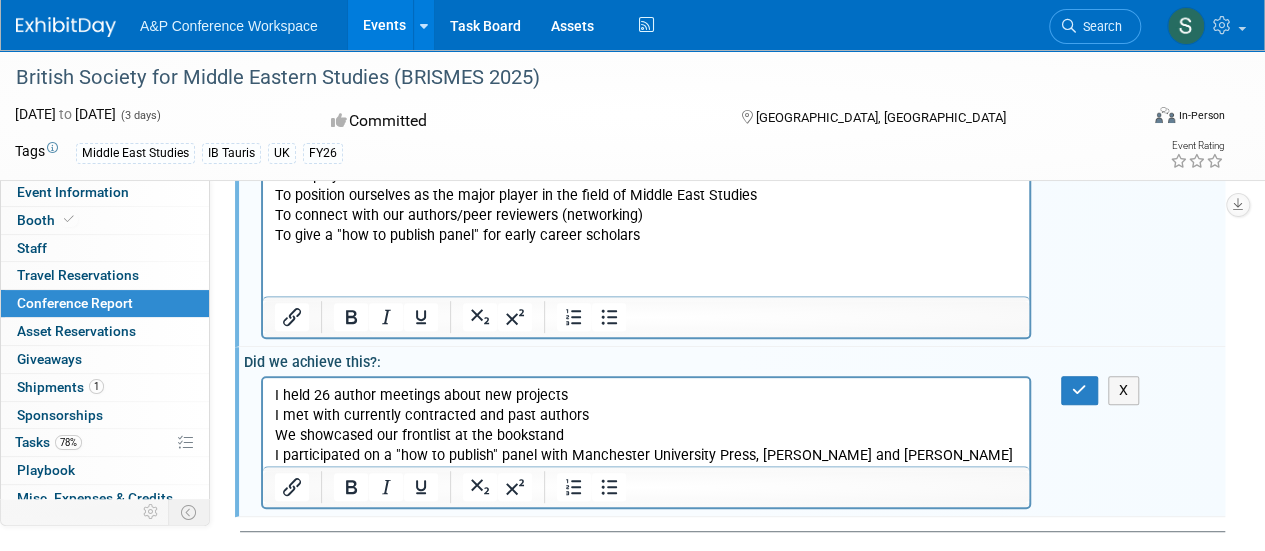 click on "To give a "how to publish panel" for early career scholars" at bounding box center (646, 236) 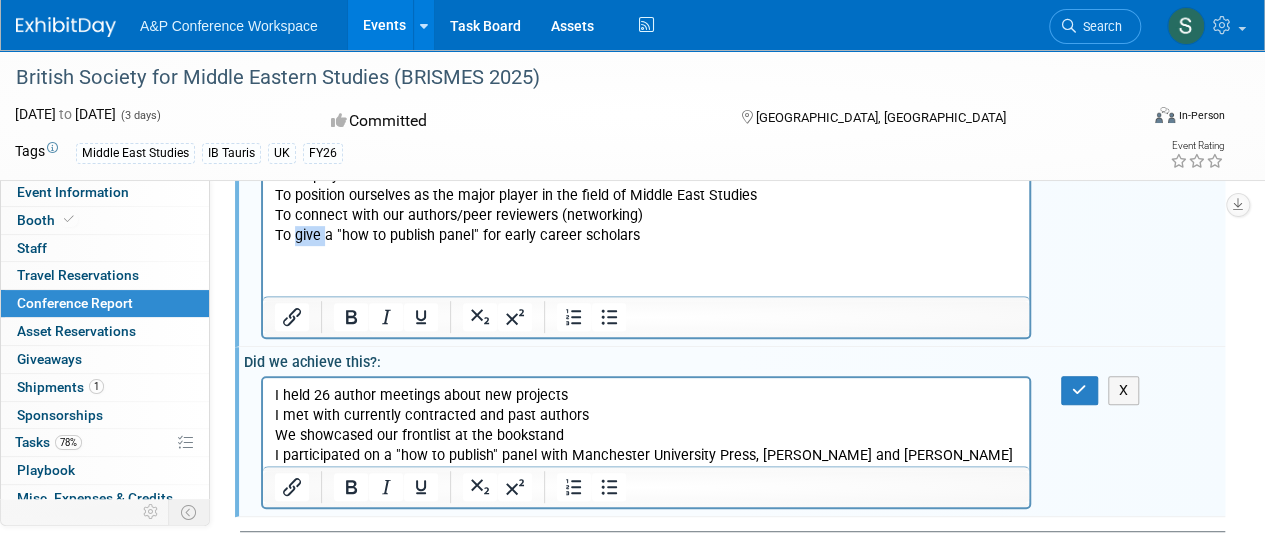 click on "To give a "how to publish panel" for early career scholars" at bounding box center (646, 236) 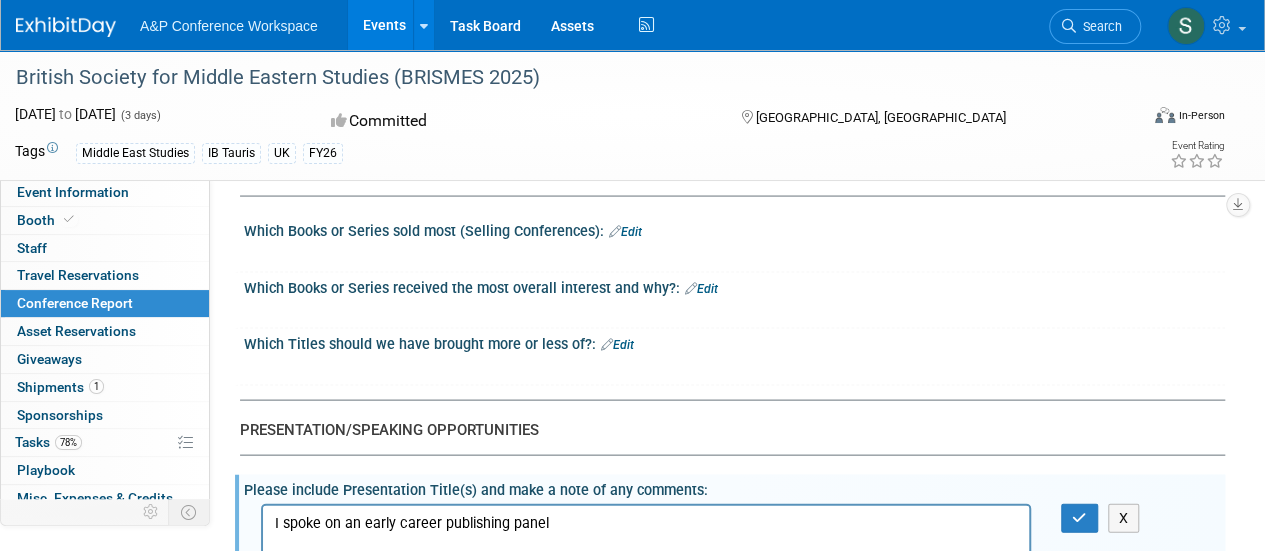 scroll, scrollTop: 1900, scrollLeft: 0, axis: vertical 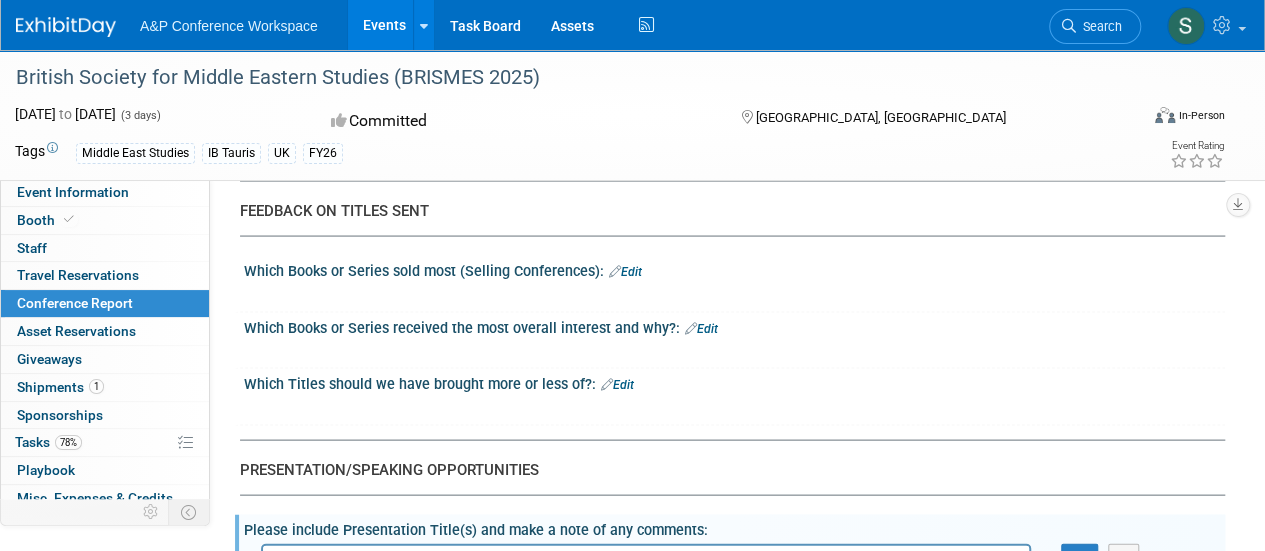click on "Edit" at bounding box center [701, 329] 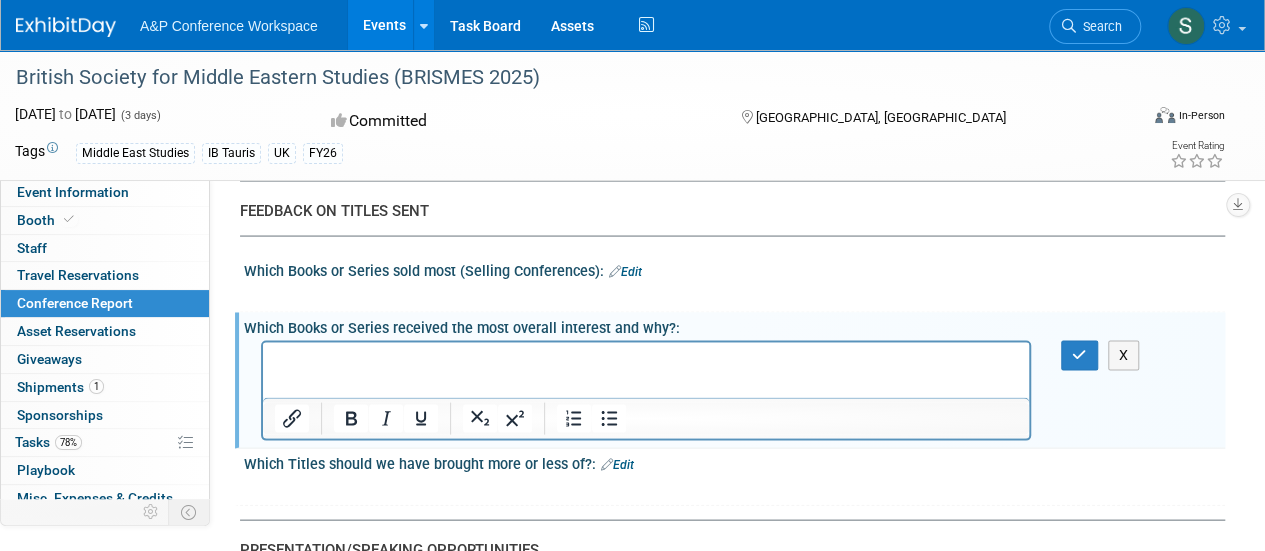 scroll, scrollTop: 0, scrollLeft: 0, axis: both 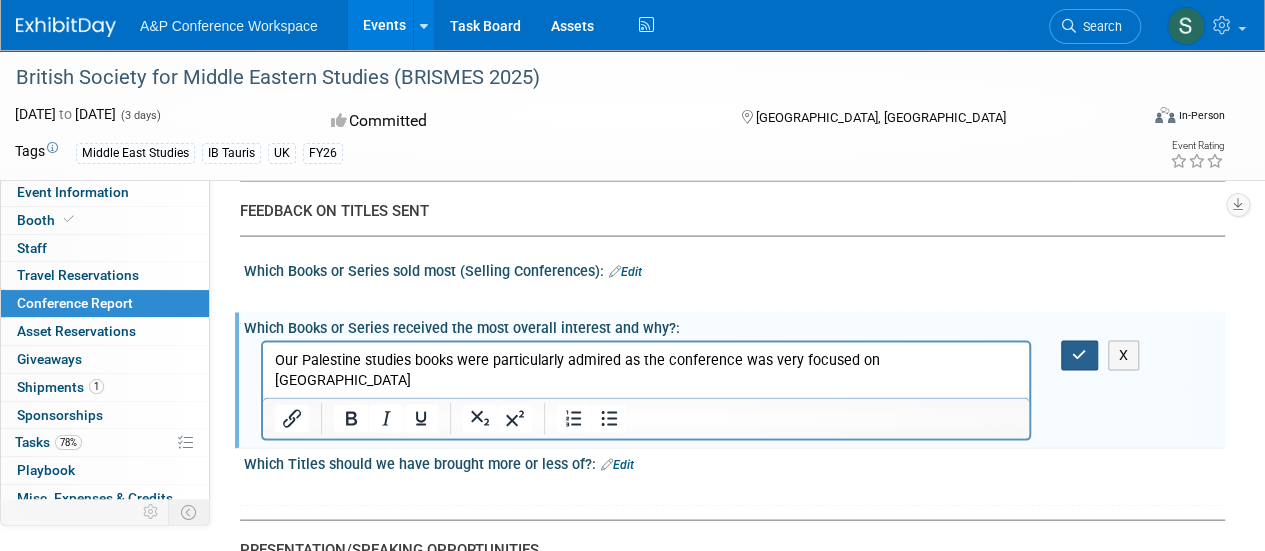 click at bounding box center [1079, 355] 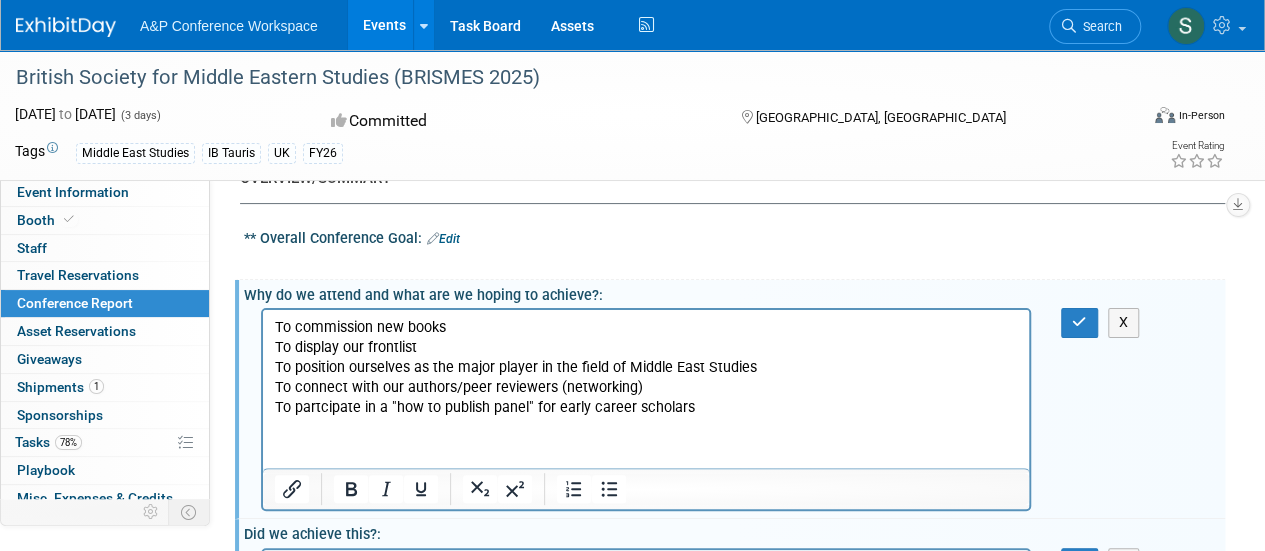 scroll, scrollTop: 200, scrollLeft: 0, axis: vertical 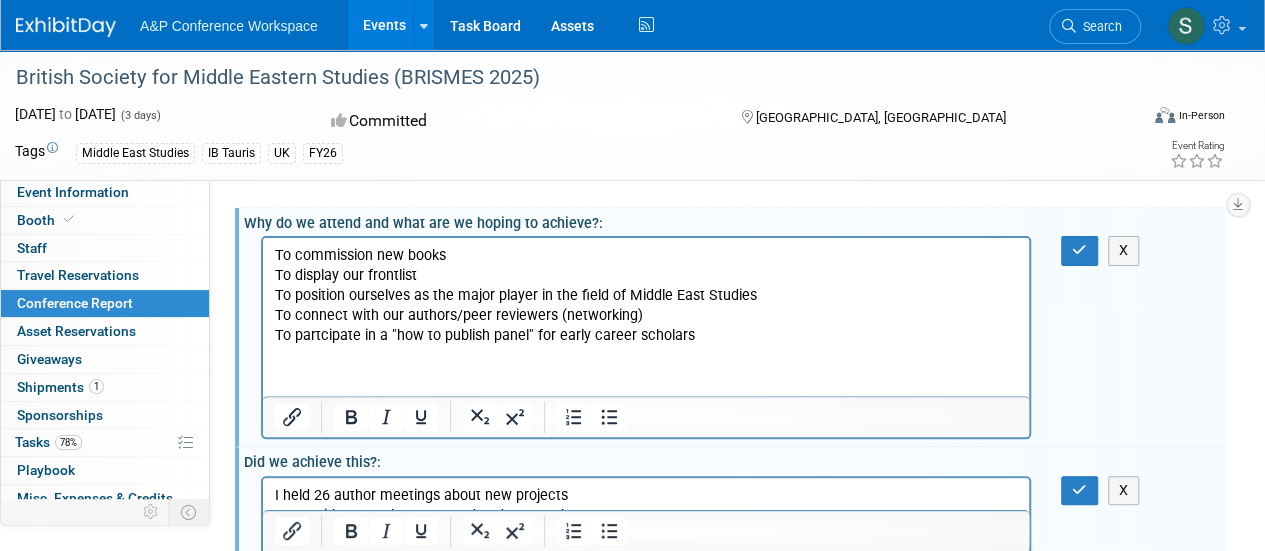 click on "To display our frontlist" at bounding box center [646, 276] 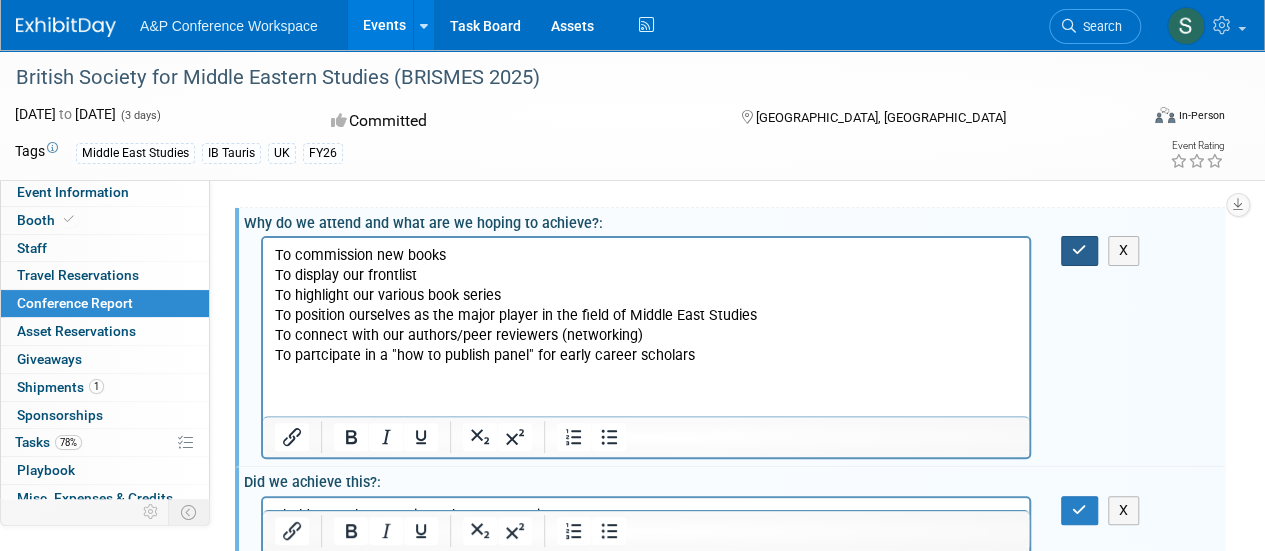 click at bounding box center [1079, 250] 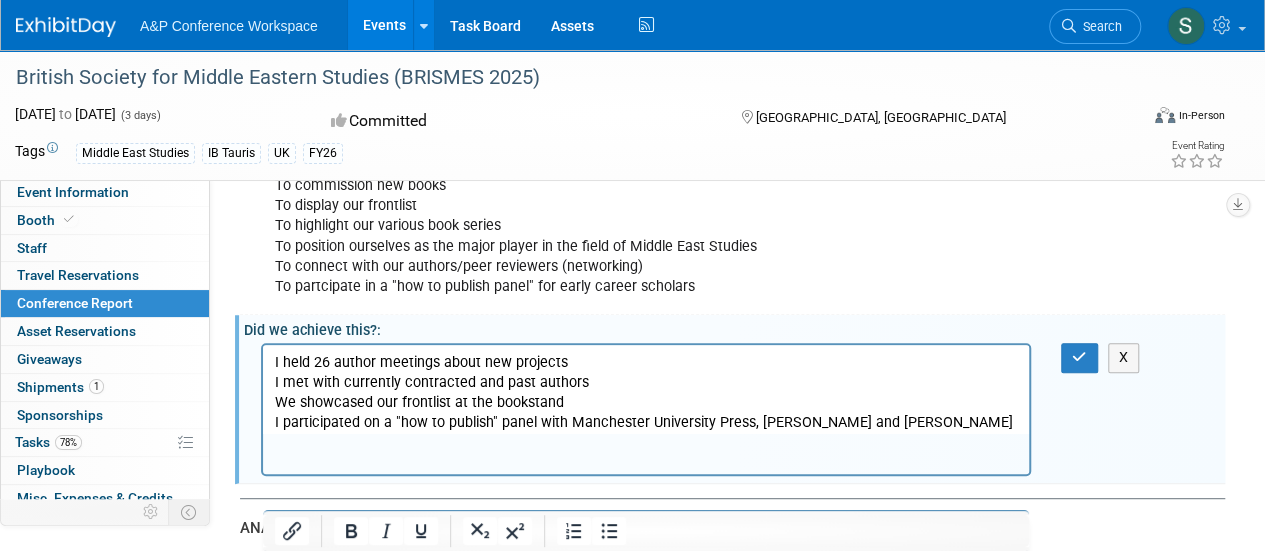 scroll, scrollTop: 300, scrollLeft: 0, axis: vertical 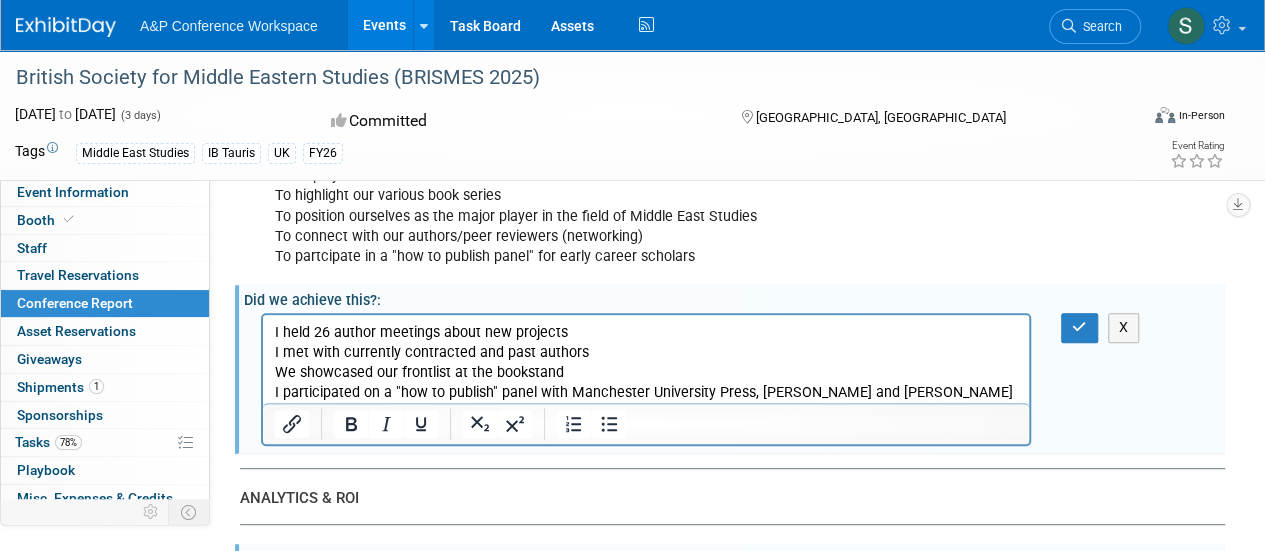 click on "I held 26 author meetings about new projects" at bounding box center [646, 333] 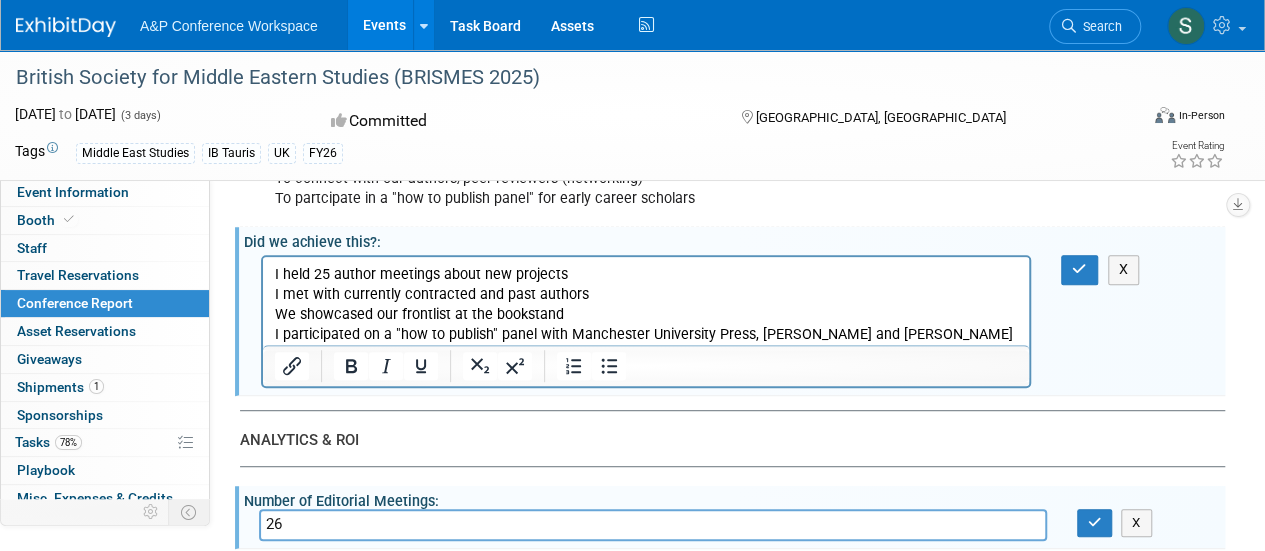 scroll, scrollTop: 400, scrollLeft: 0, axis: vertical 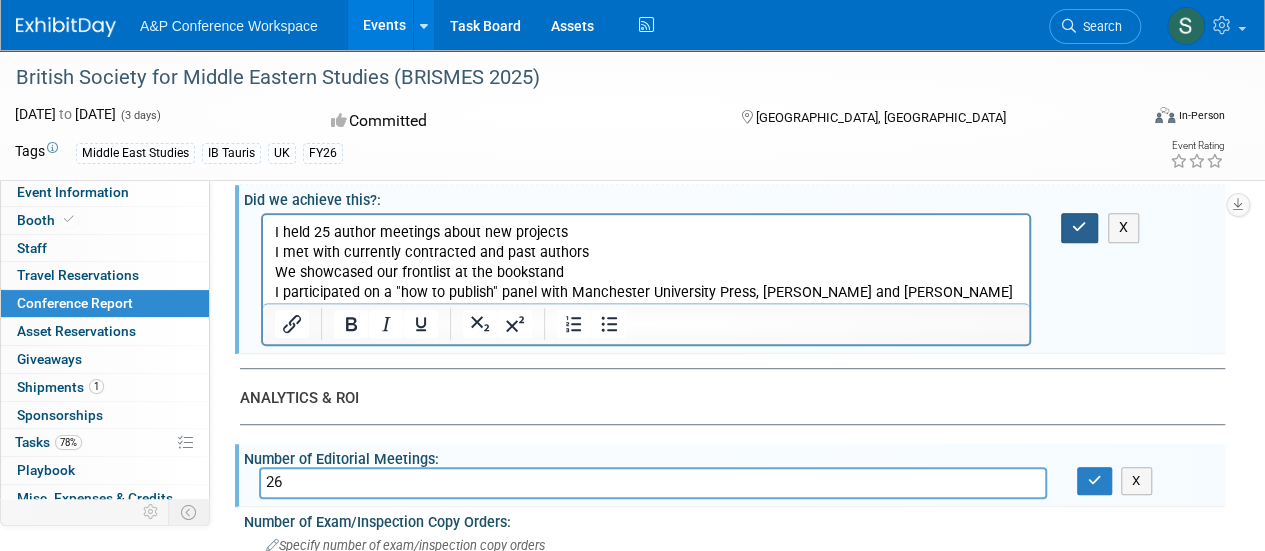 click at bounding box center [1079, 227] 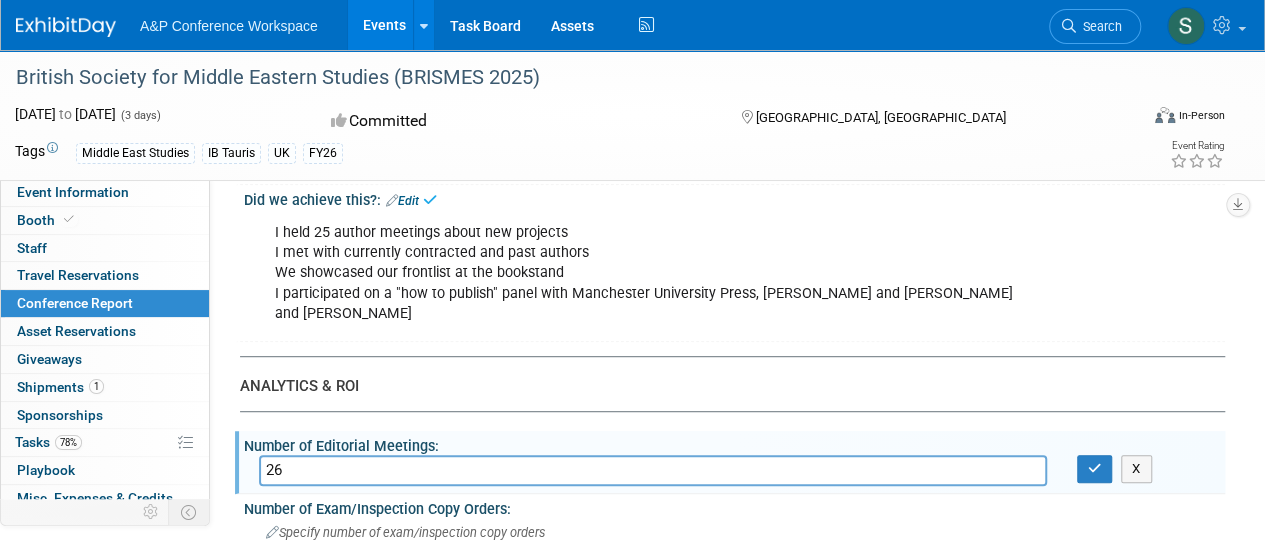 scroll, scrollTop: 600, scrollLeft: 0, axis: vertical 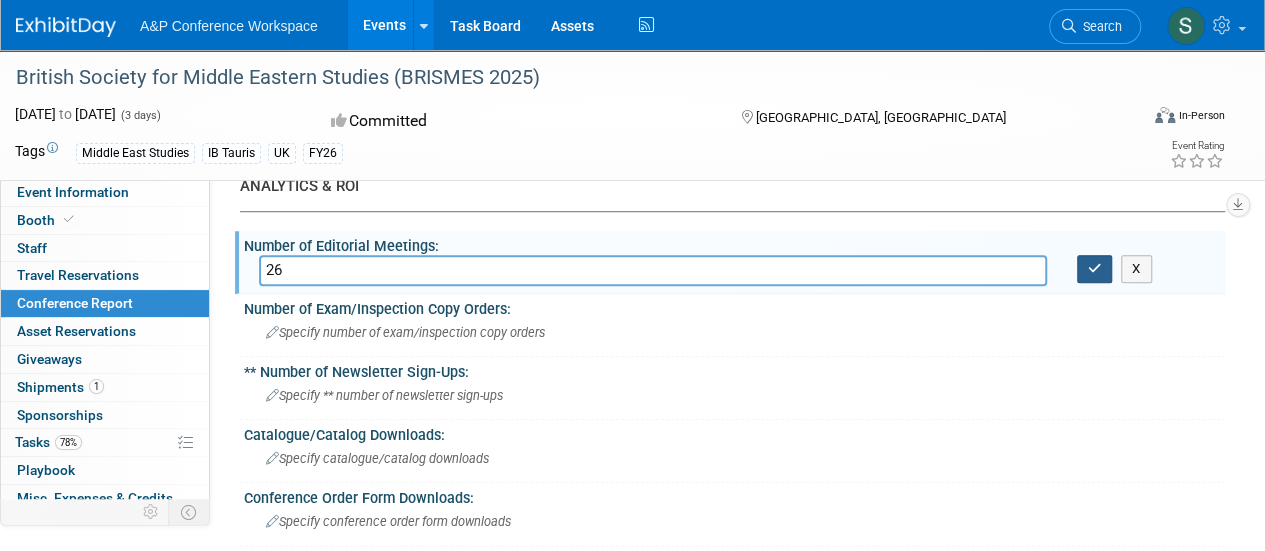 click at bounding box center [1095, 268] 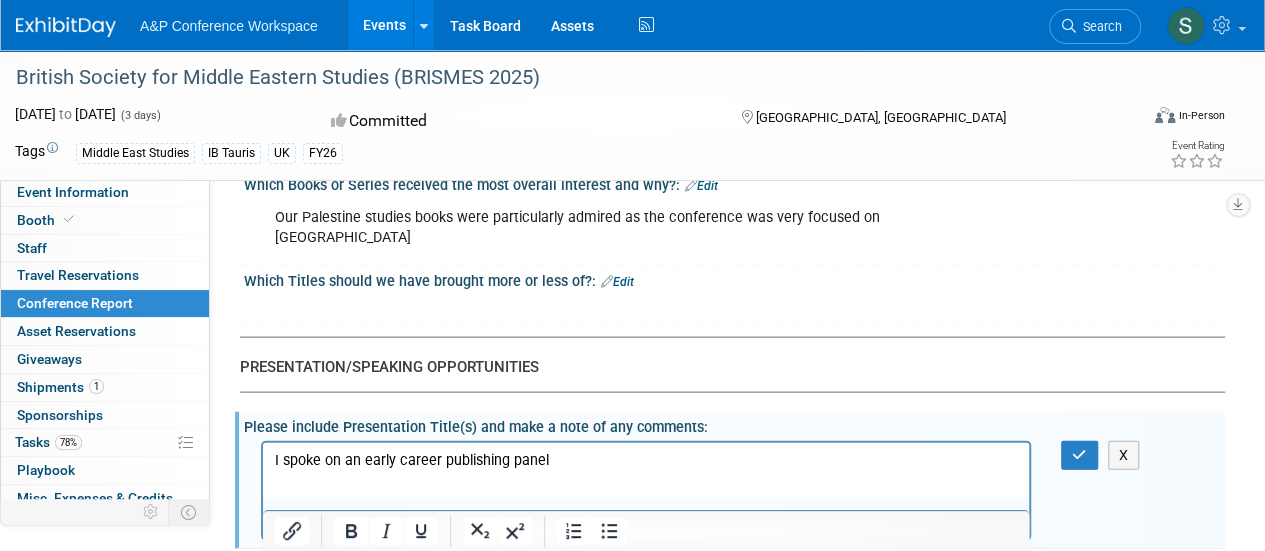 scroll, scrollTop: 2000, scrollLeft: 0, axis: vertical 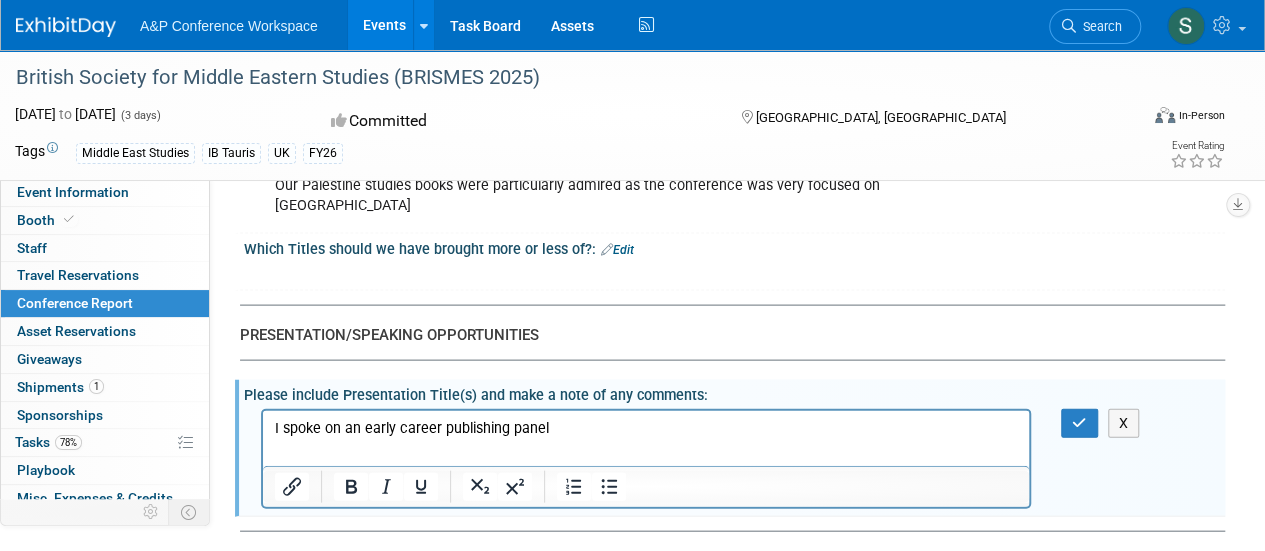click on "Edit" at bounding box center (617, 250) 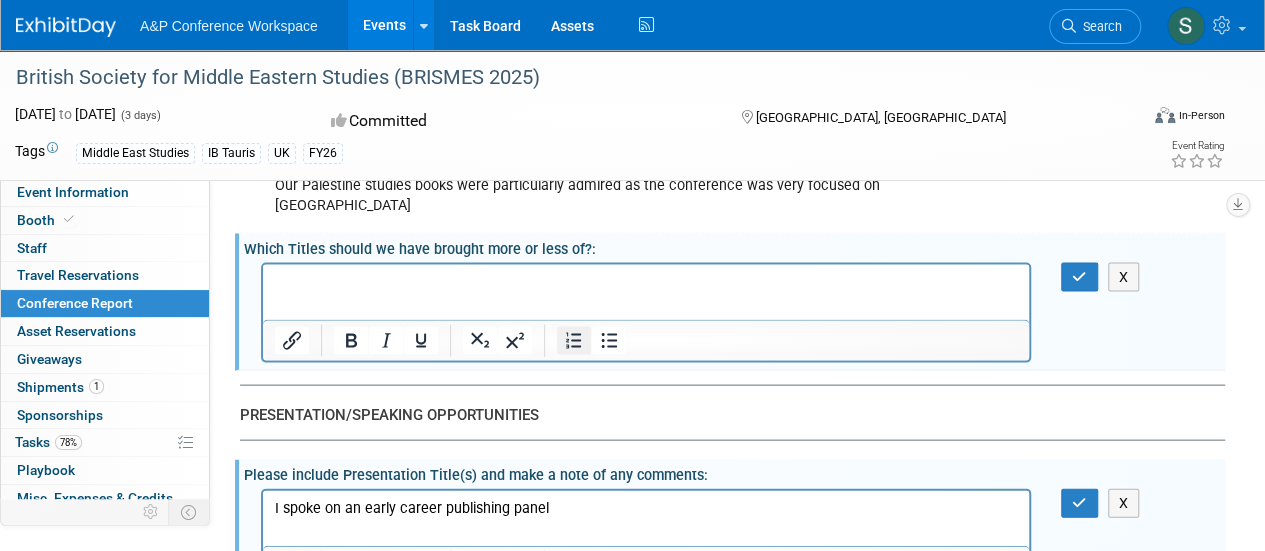 scroll, scrollTop: 0, scrollLeft: 0, axis: both 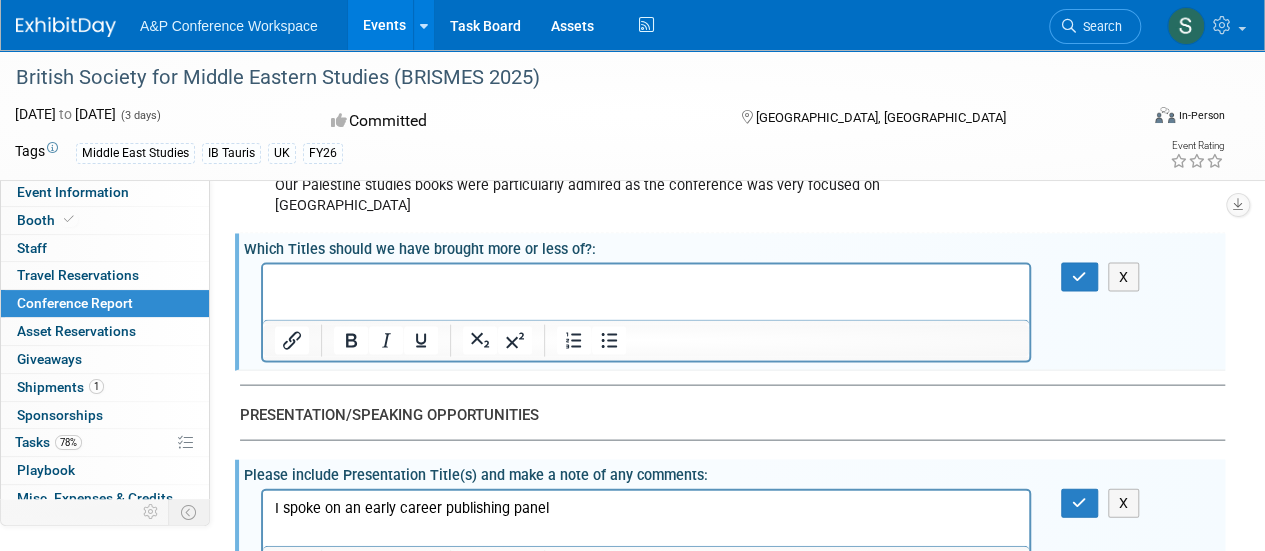 type 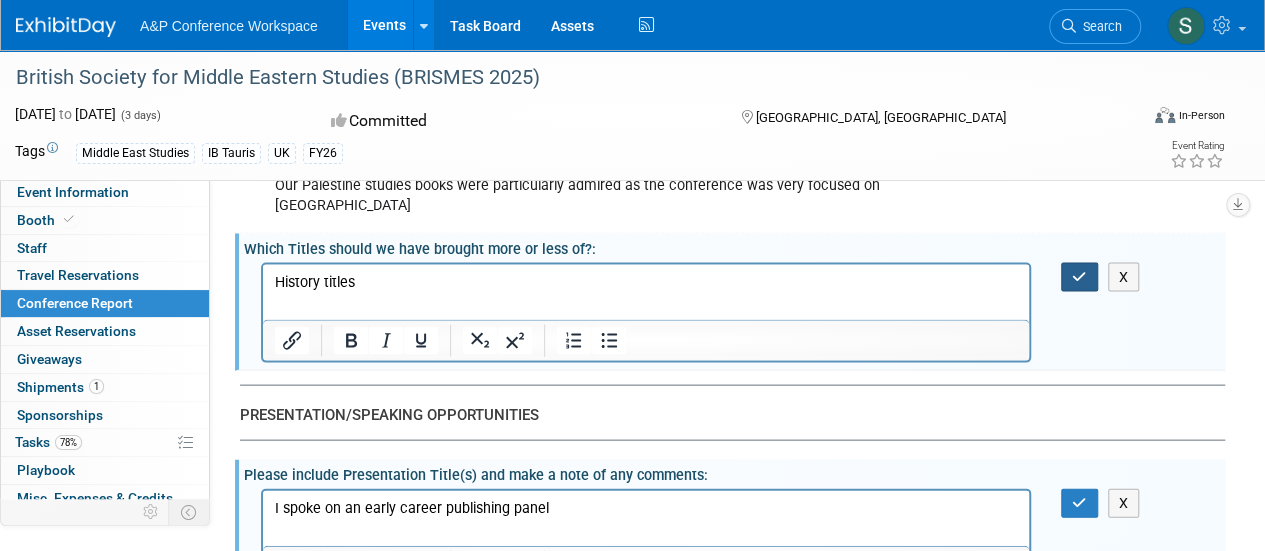 click at bounding box center (1079, 277) 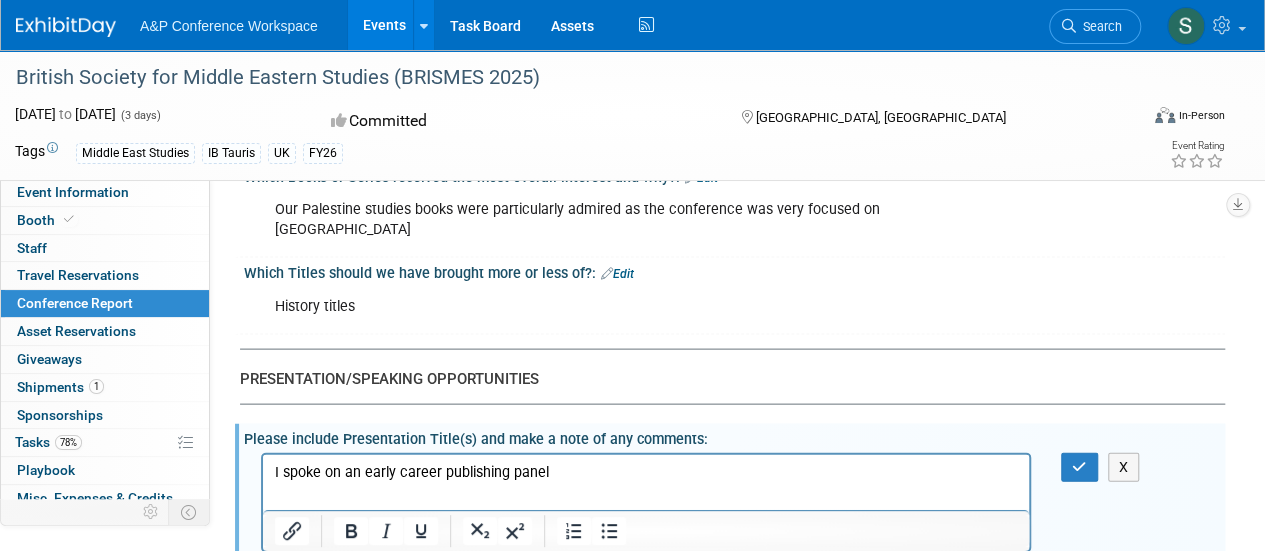 scroll, scrollTop: 2100, scrollLeft: 0, axis: vertical 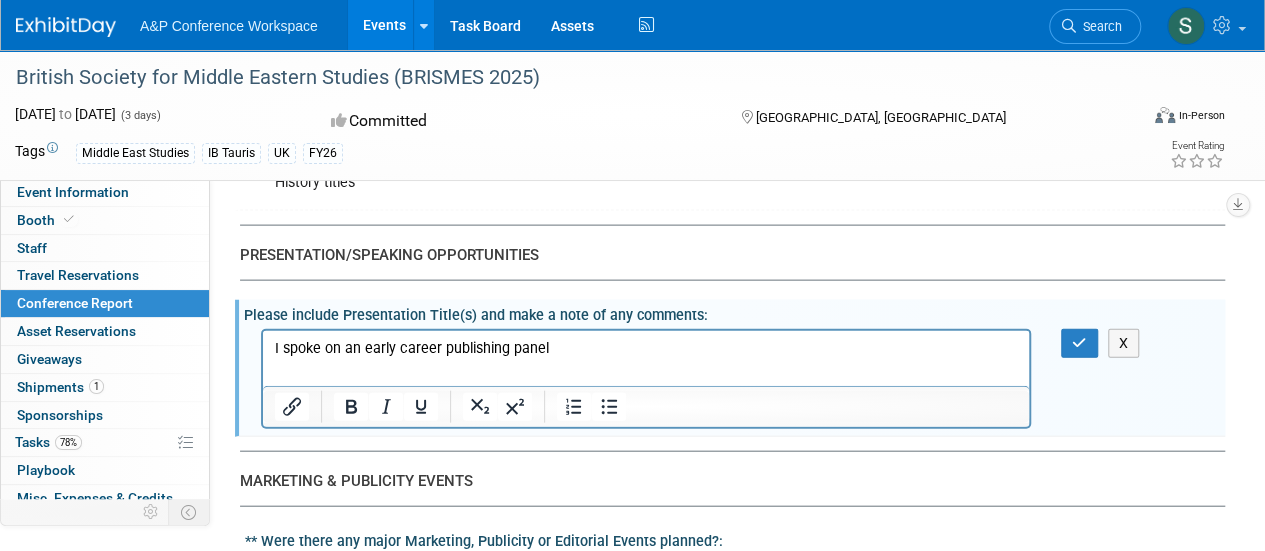 click on "I spoke on an early career publishing panel" at bounding box center (646, 348) 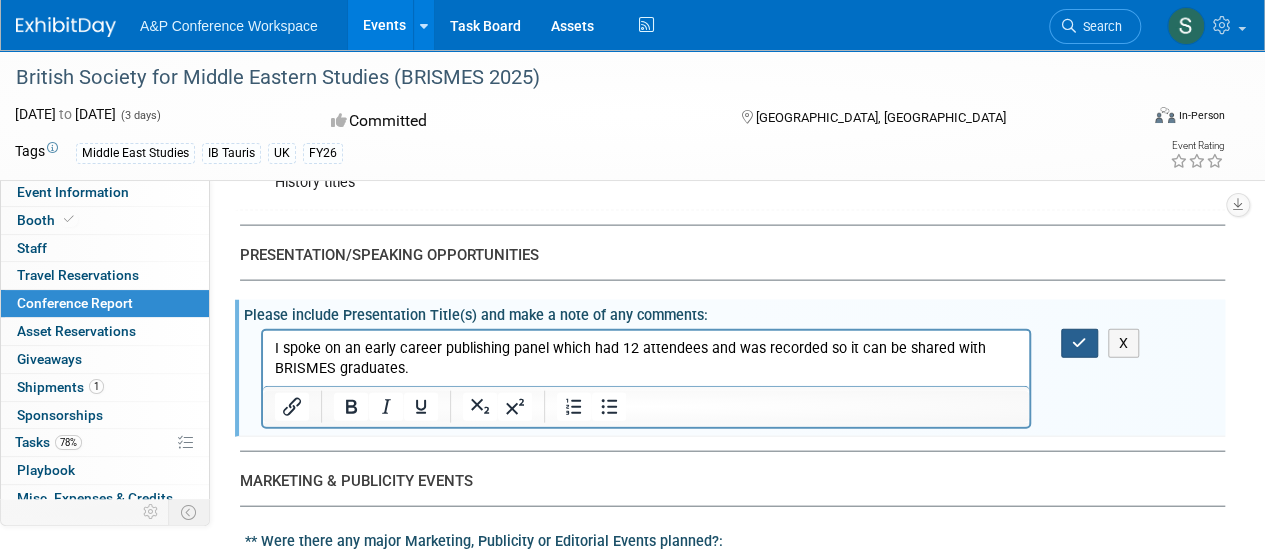 click at bounding box center (1079, 343) 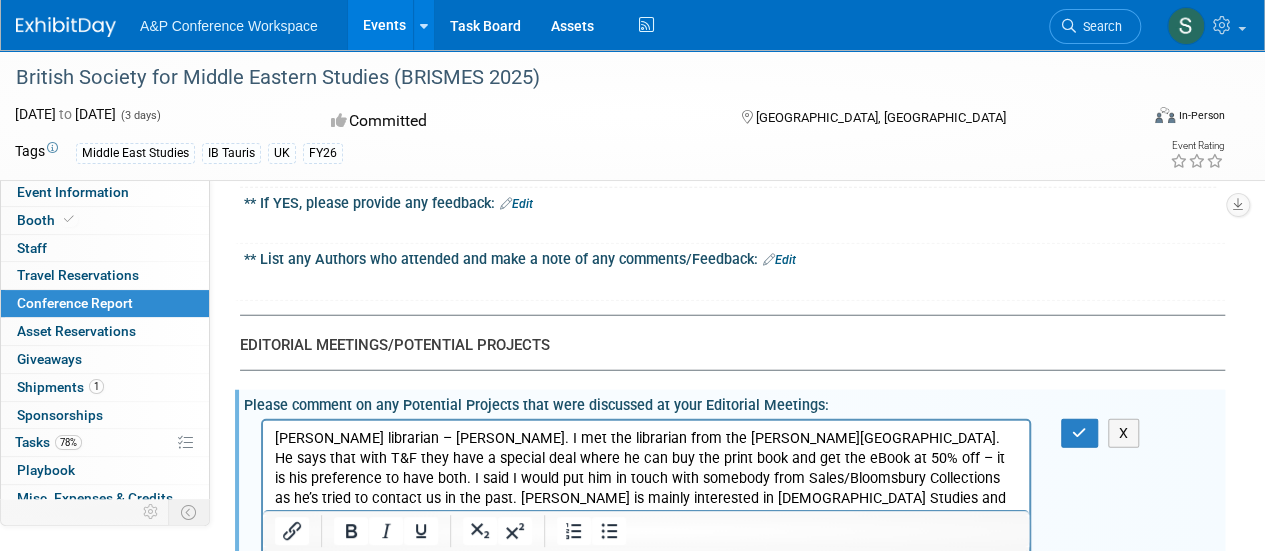 scroll, scrollTop: 2600, scrollLeft: 0, axis: vertical 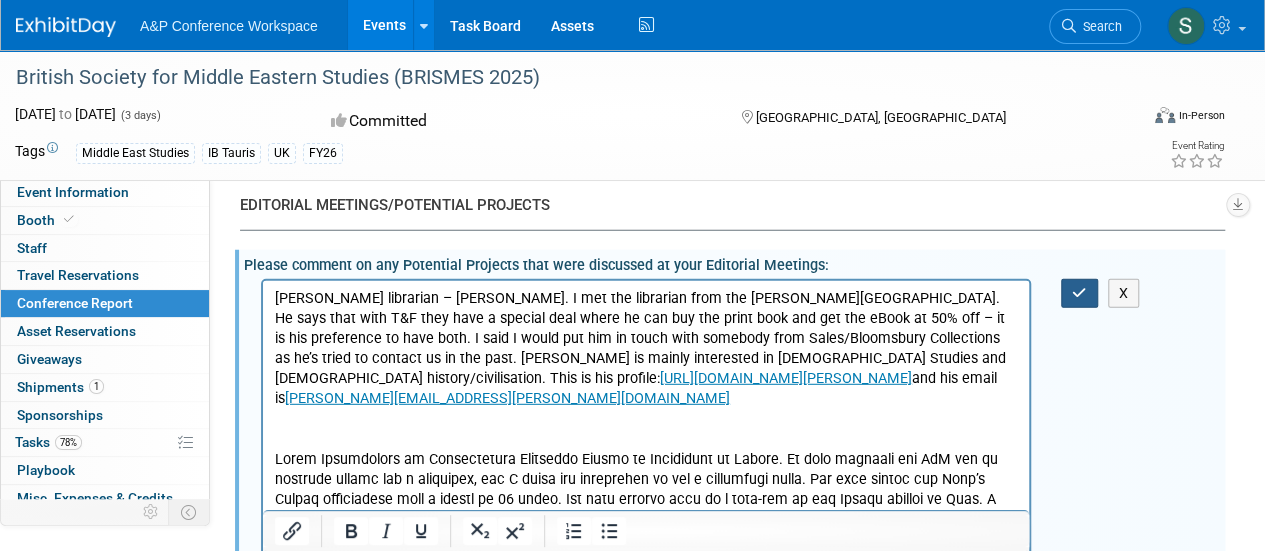click at bounding box center [1079, 293] 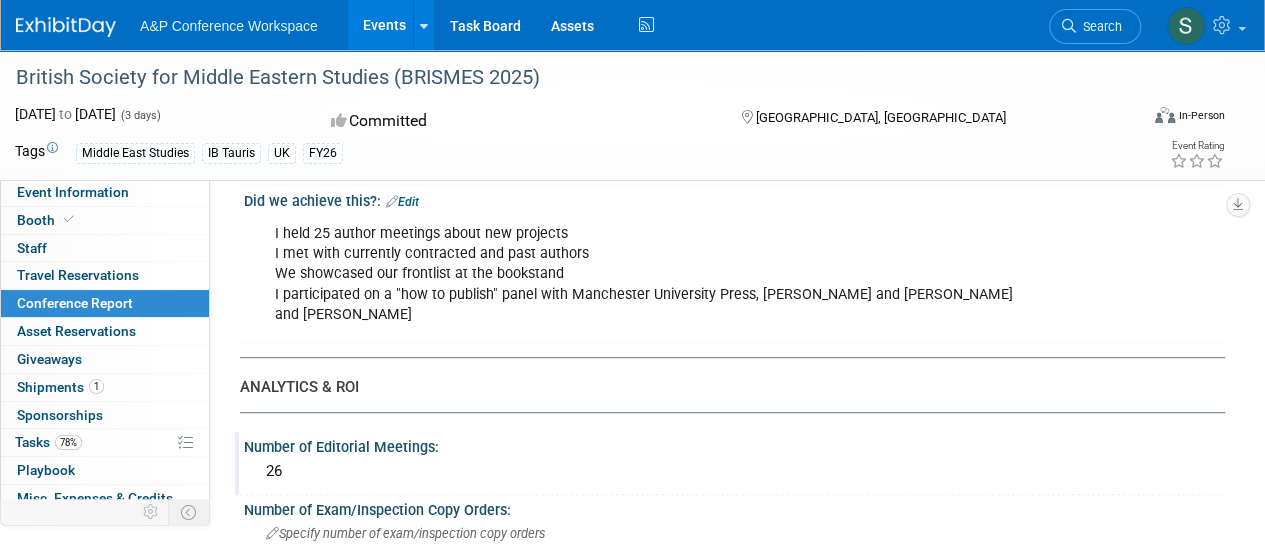 scroll, scrollTop: 400, scrollLeft: 0, axis: vertical 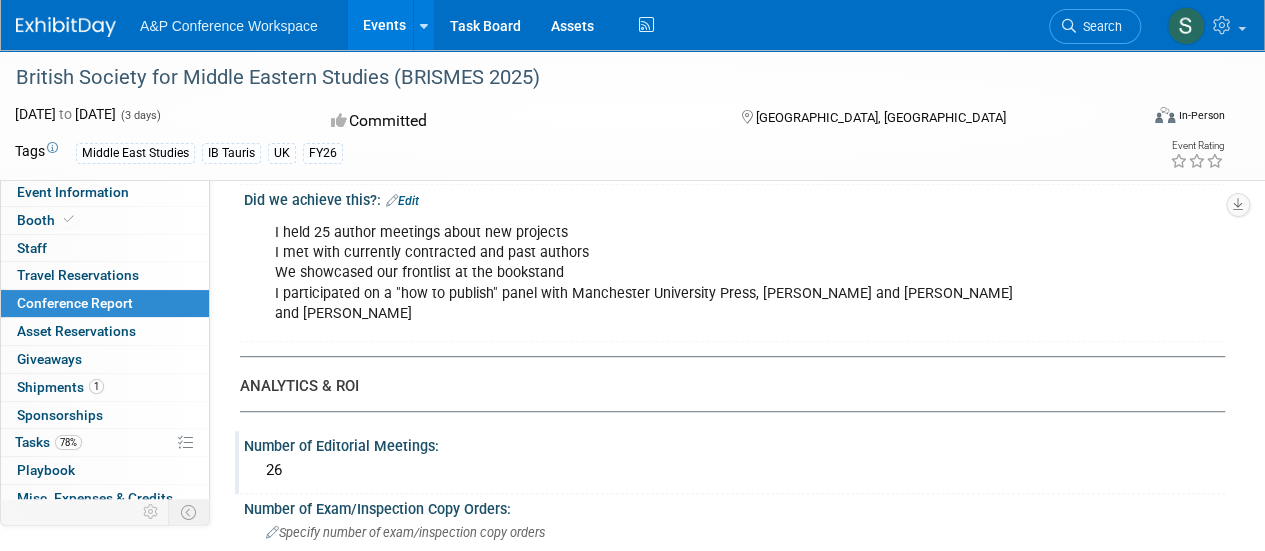 click at bounding box center [392, 200] 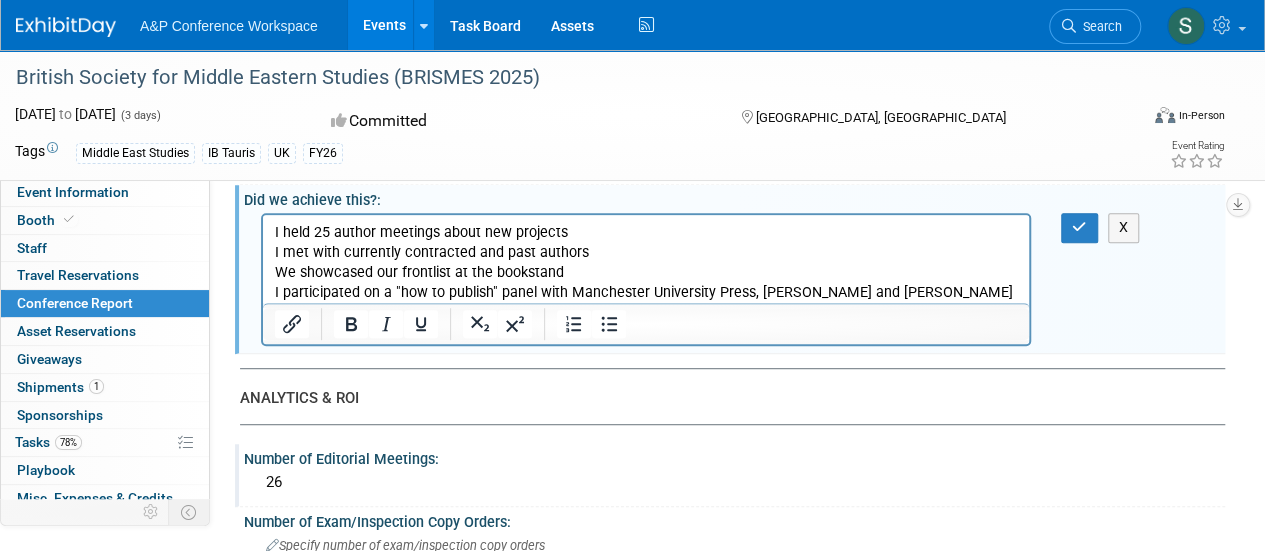 scroll, scrollTop: 0, scrollLeft: 0, axis: both 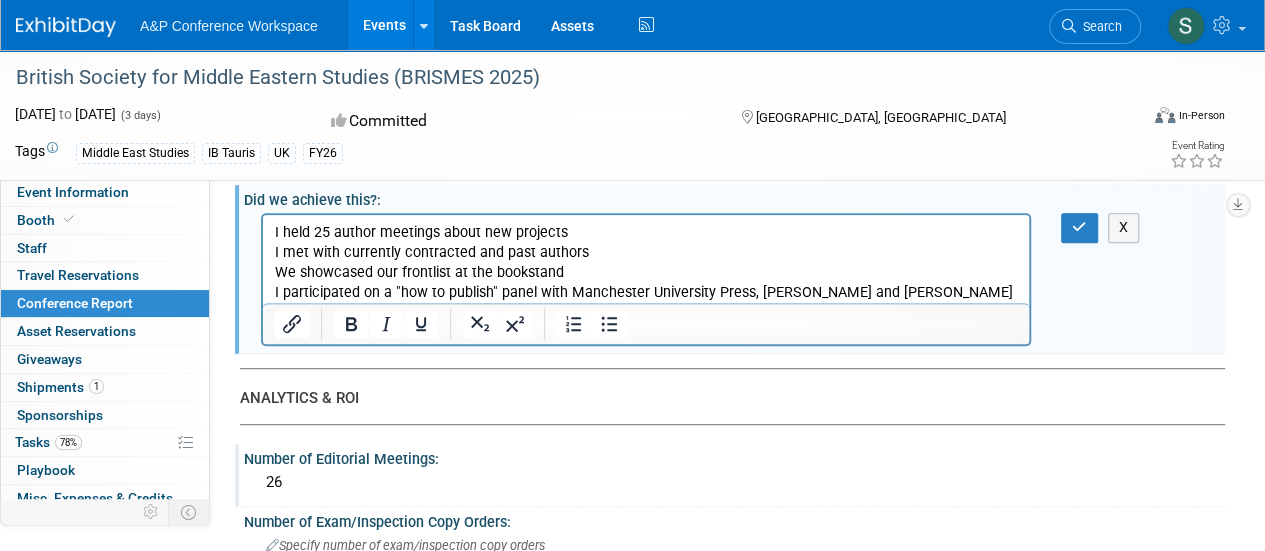 type 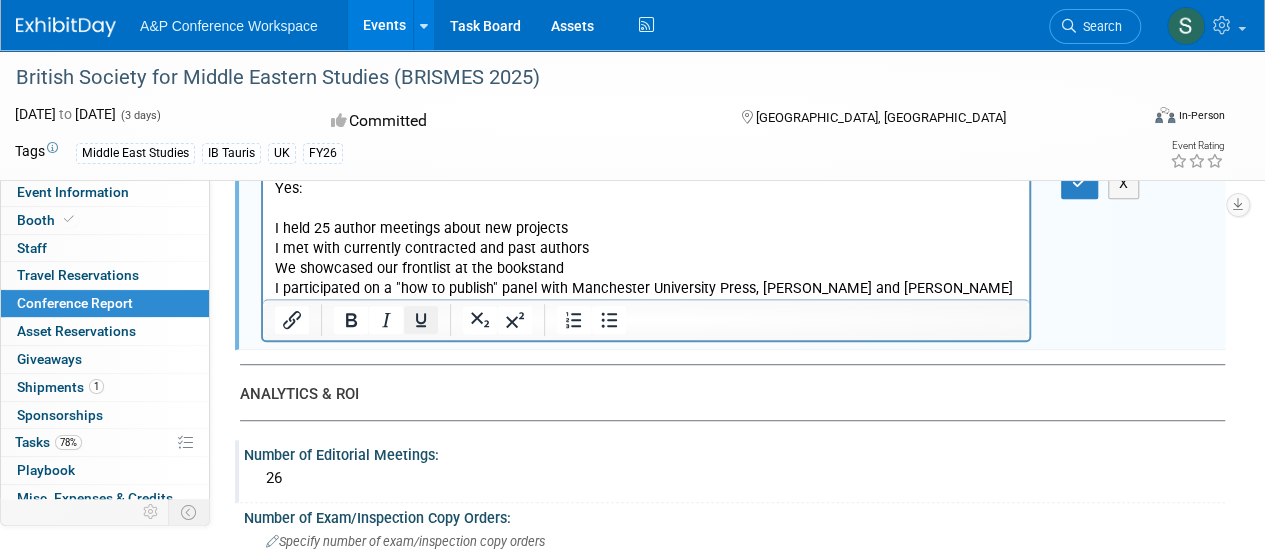 scroll, scrollTop: 400, scrollLeft: 0, axis: vertical 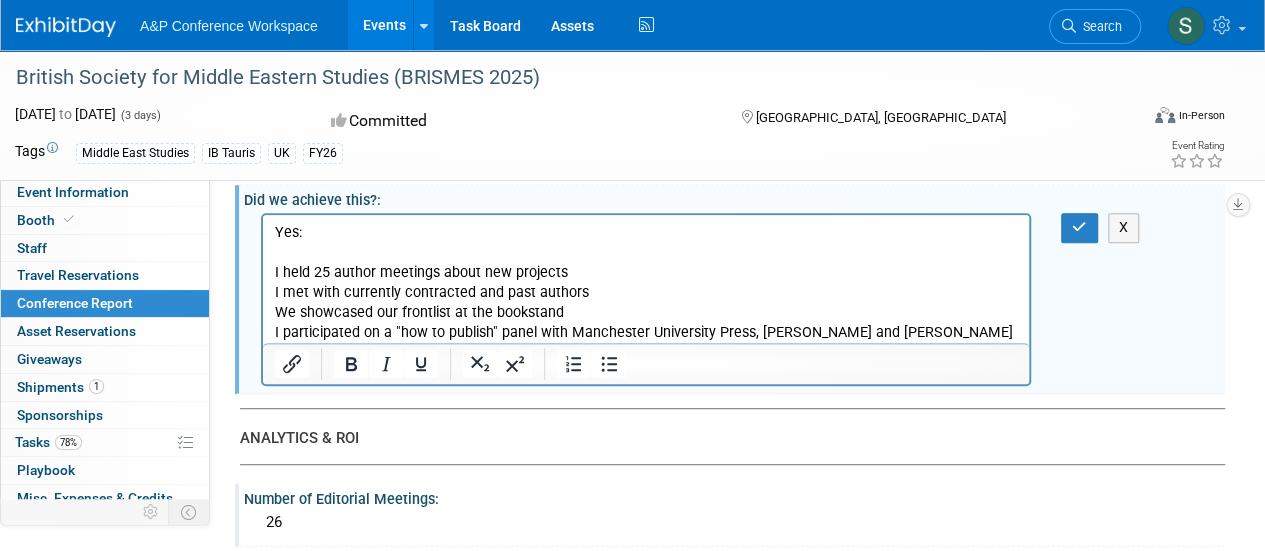 click on "I held 25 author meetings about new projects I met with currently contracted and past authors We showcased our frontlist at the bookstand  I participated on a "how to publish" panel with Manchester University Press, Taylor and Francis and Lynne Rienner" at bounding box center [646, 313] 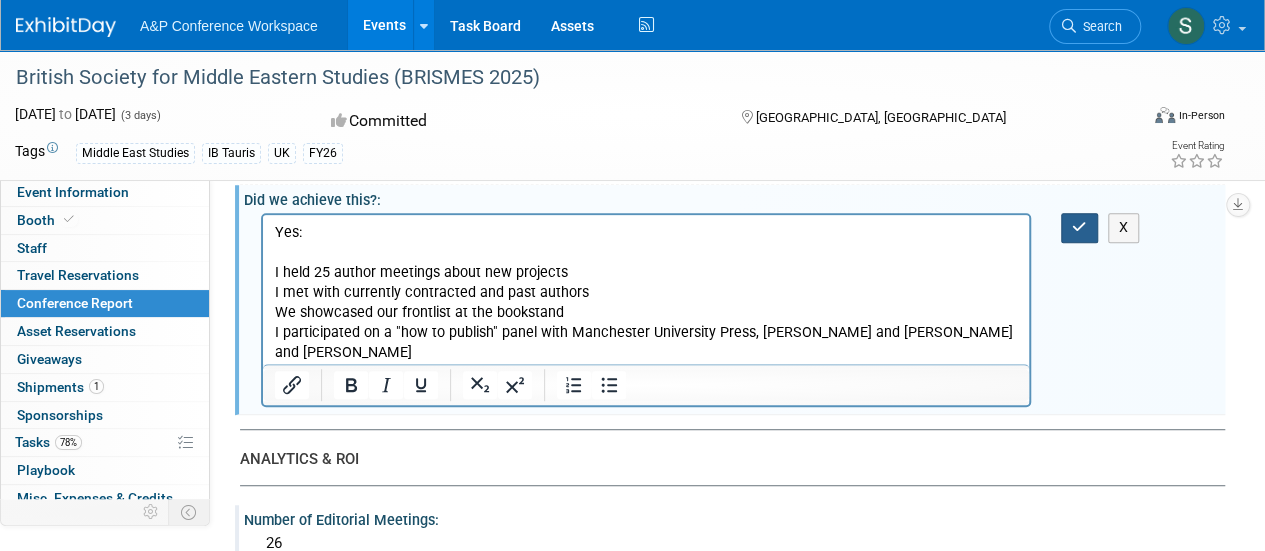 click at bounding box center [1079, 227] 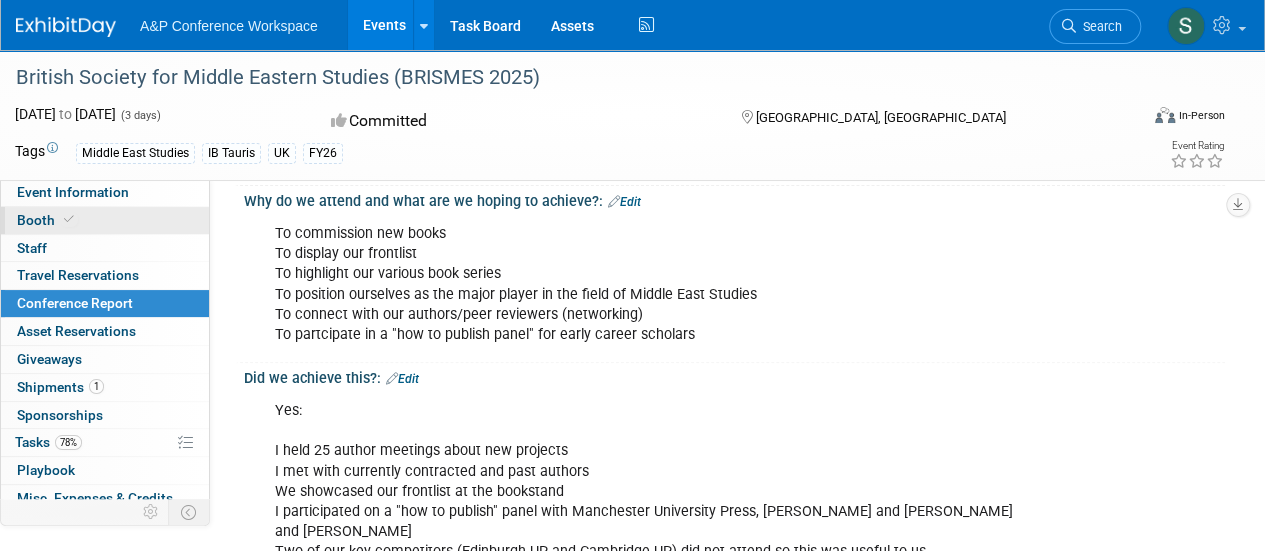 scroll, scrollTop: 100, scrollLeft: 0, axis: vertical 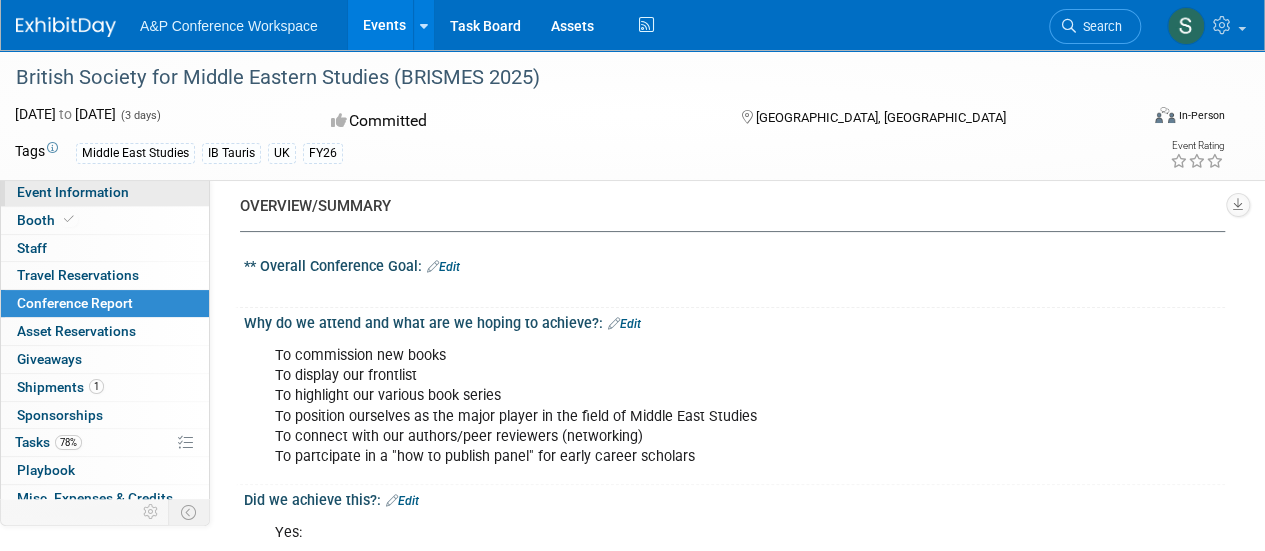 click on "Event Information" at bounding box center (73, 192) 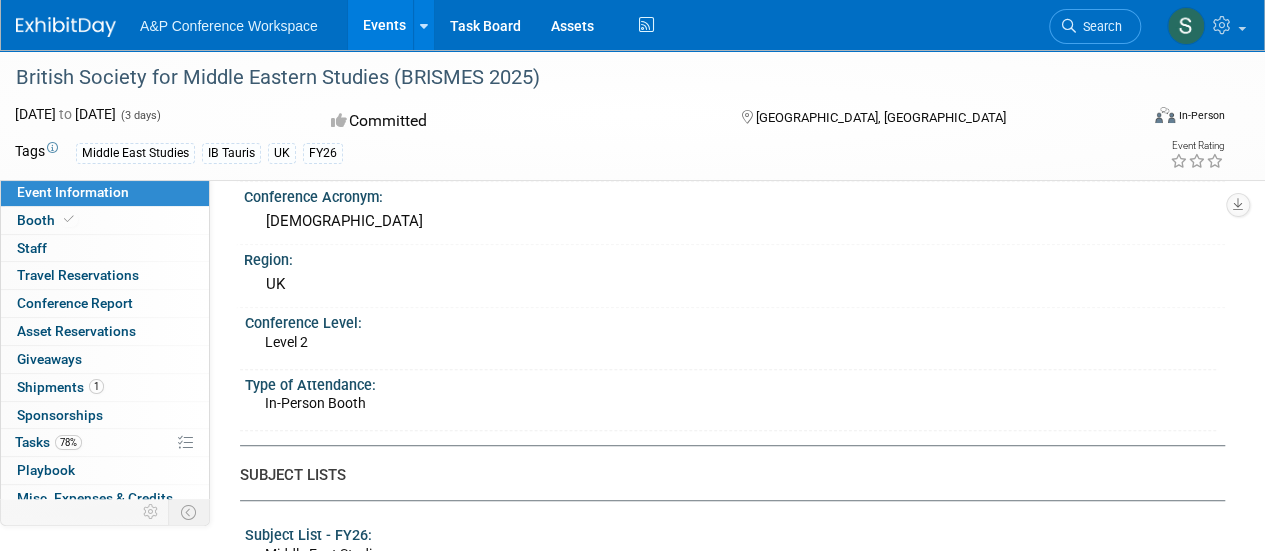 scroll, scrollTop: 400, scrollLeft: 0, axis: vertical 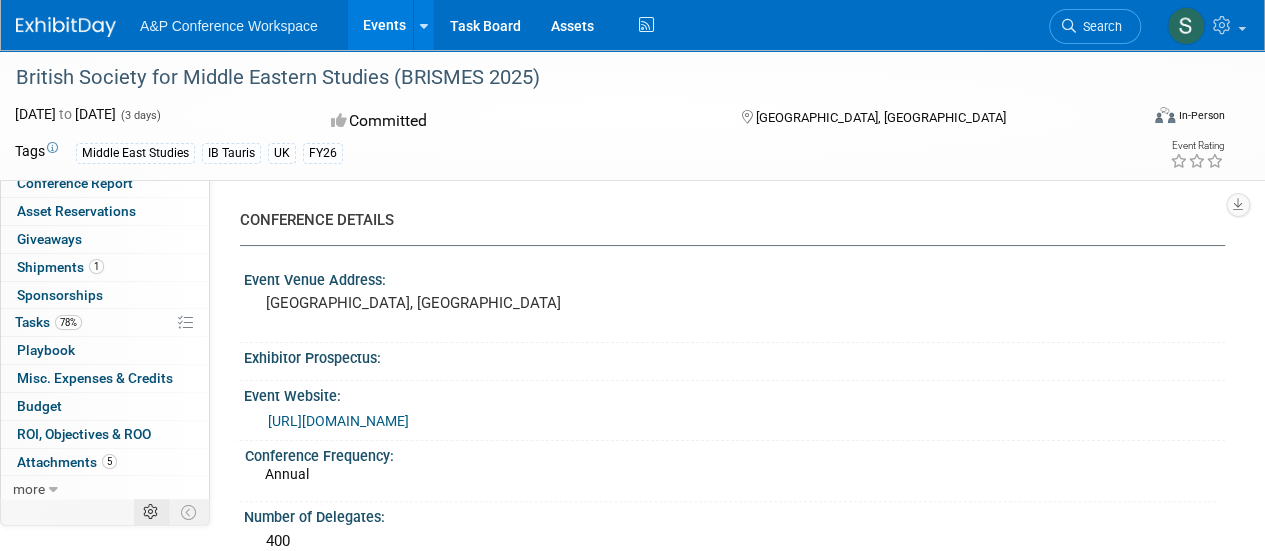 click at bounding box center (151, 512) 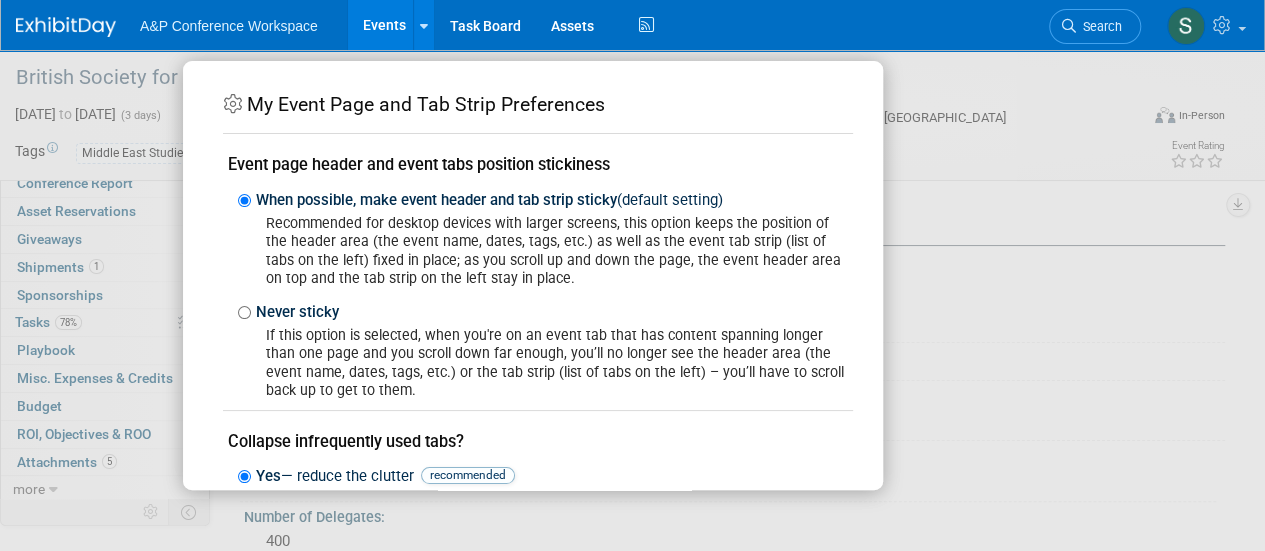 click on "My Event Page and Tab Strip Preferences
Event page header and event tabs position stickiness
When possible, make event header and tab strip sticky    (default setting)
Never sticky" at bounding box center [633, 276] 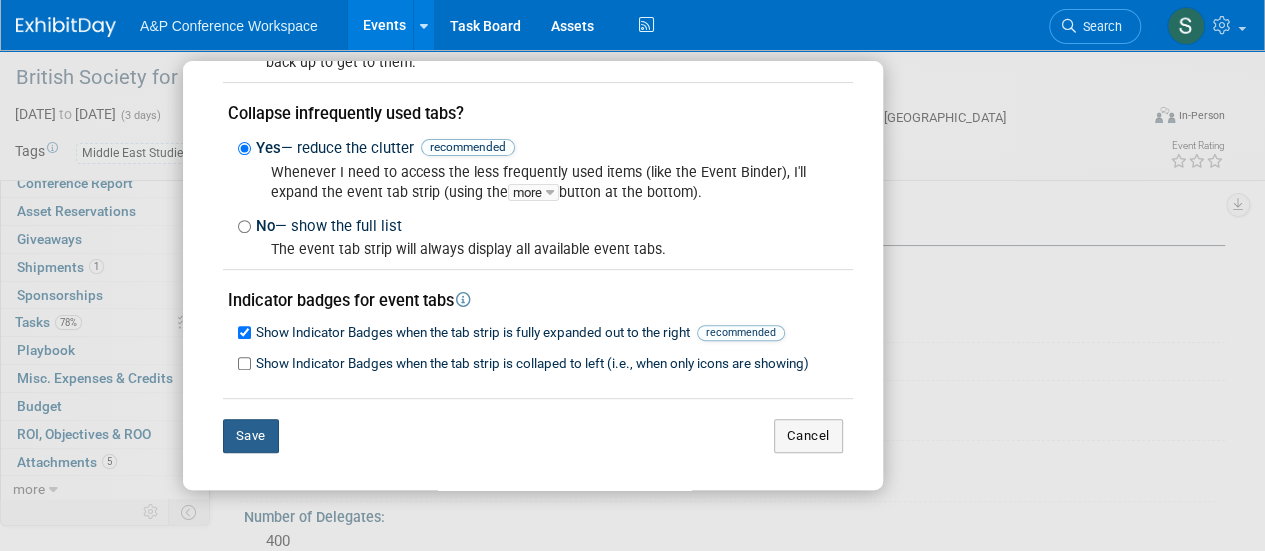 click on "Save" at bounding box center (251, 436) 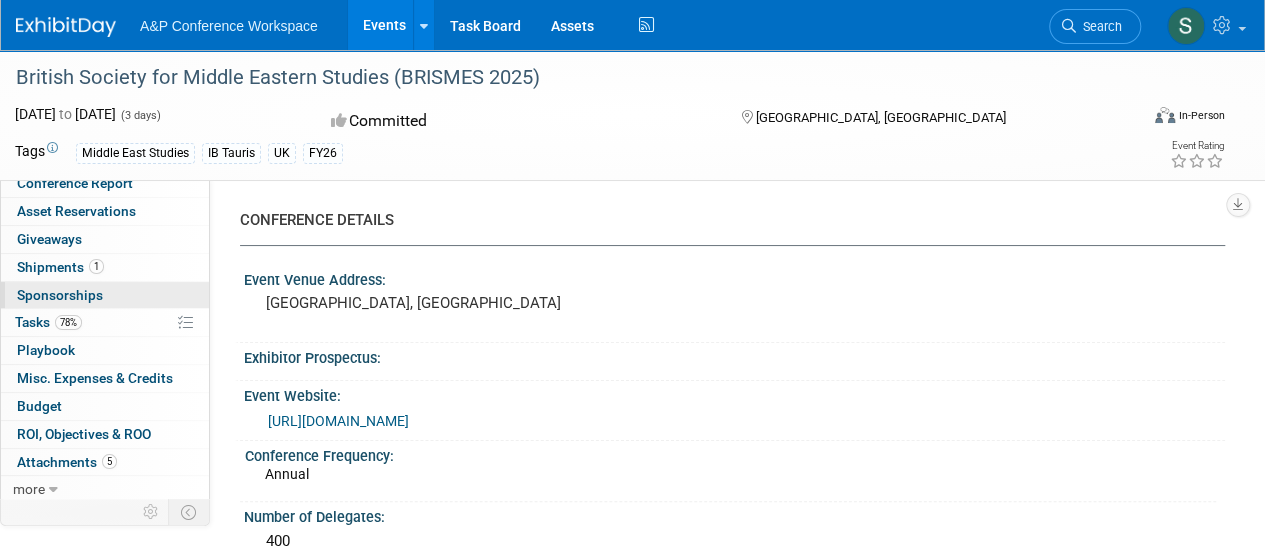 scroll, scrollTop: 0, scrollLeft: 0, axis: both 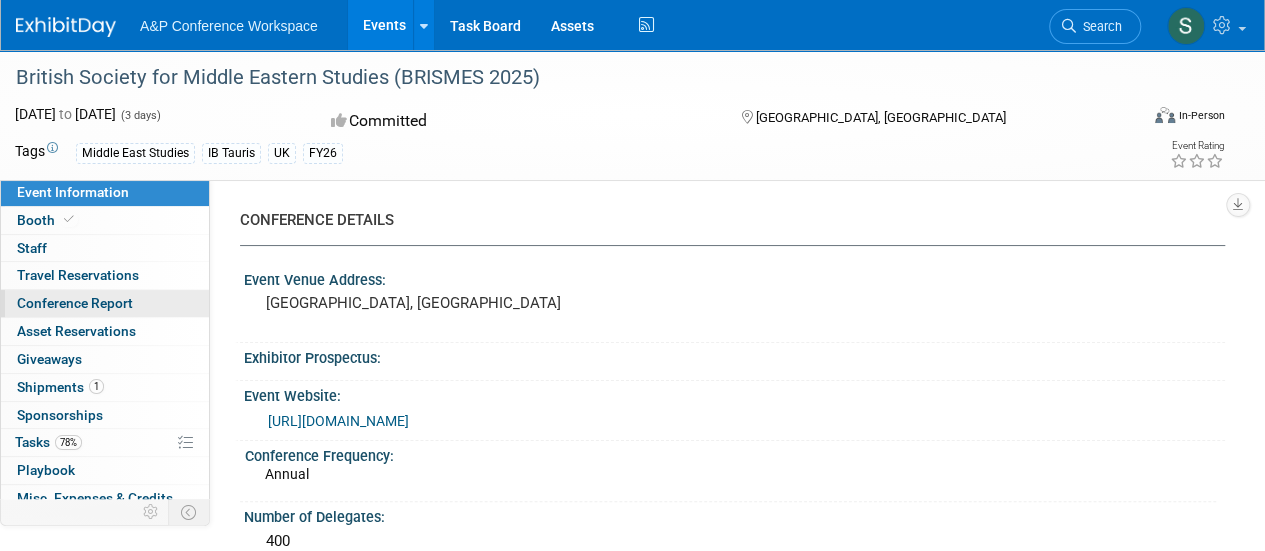 click on "Conference Report" at bounding box center (75, 303) 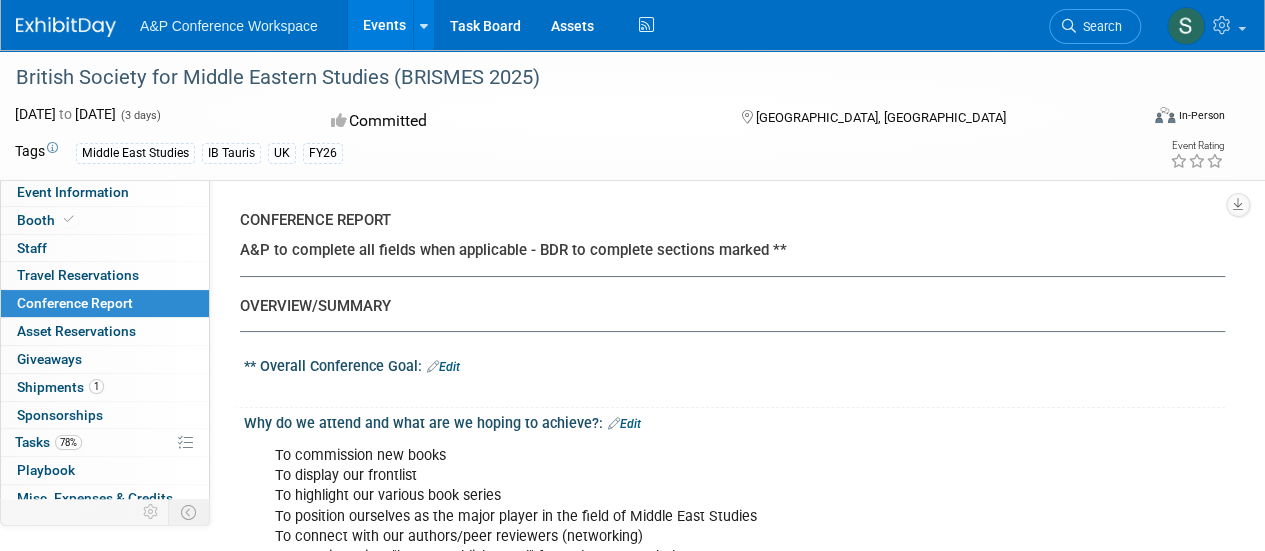 click on "British Society for Middle Eastern Studies (BRISMES 2025)" at bounding box center [565, 78] 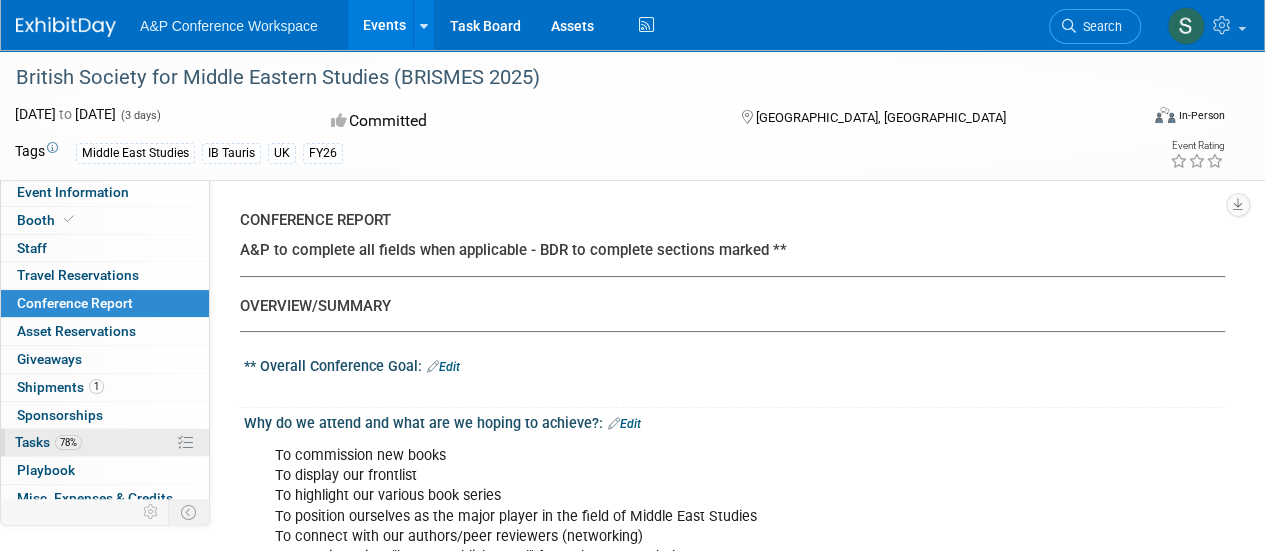 click on "78%
Tasks 78%" at bounding box center (105, 442) 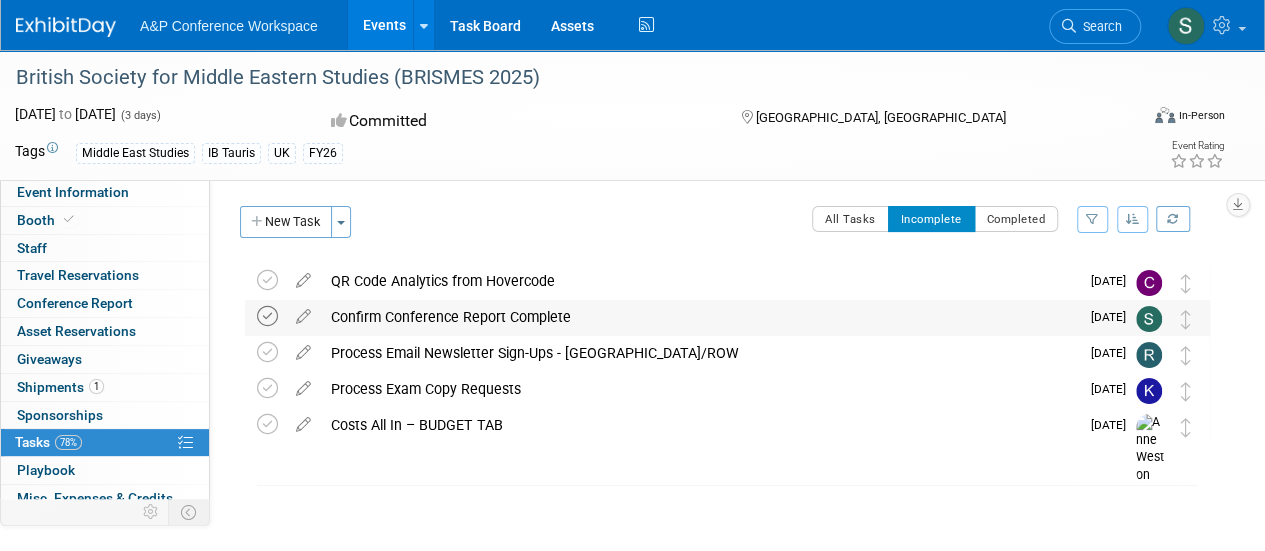 click at bounding box center (267, 316) 